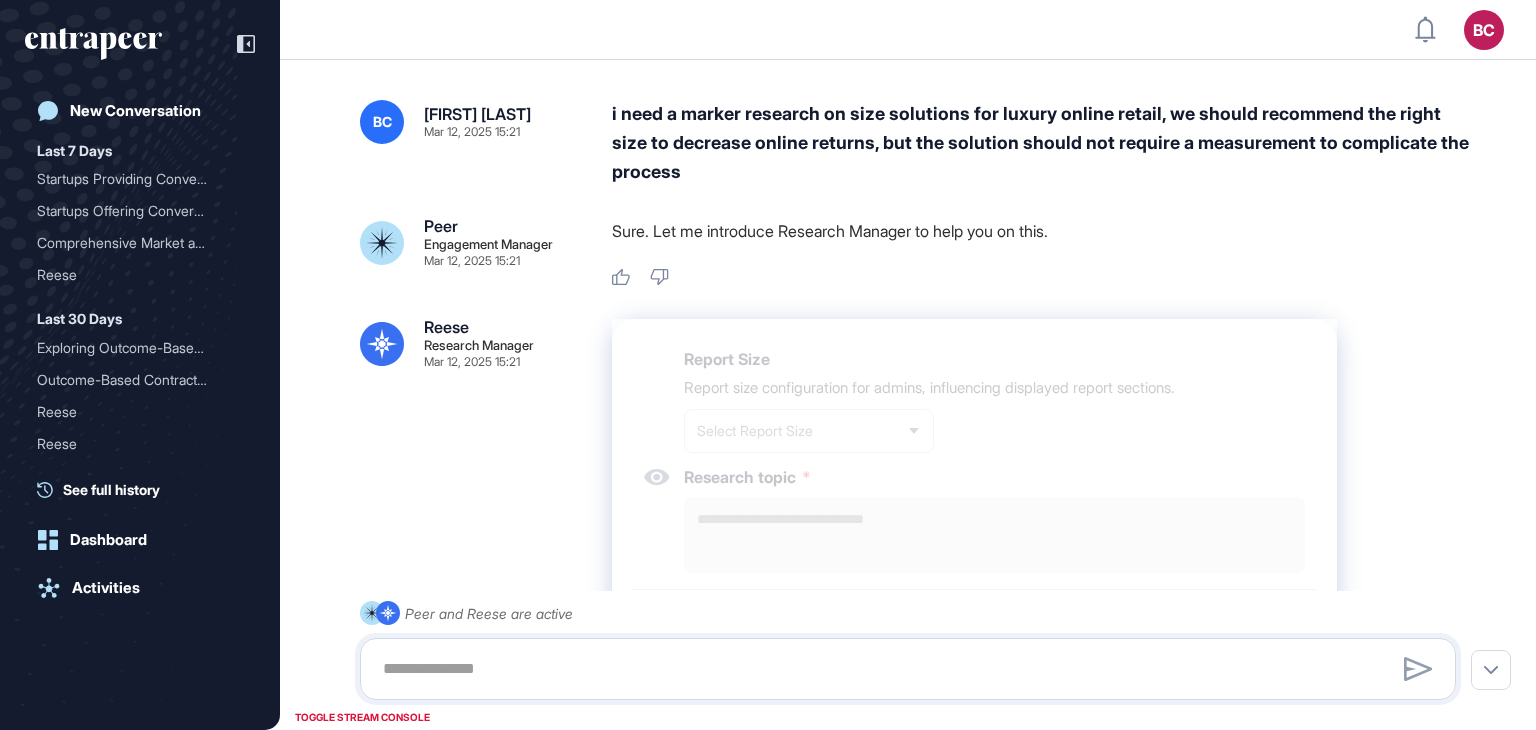 scroll, scrollTop: 0, scrollLeft: 0, axis: both 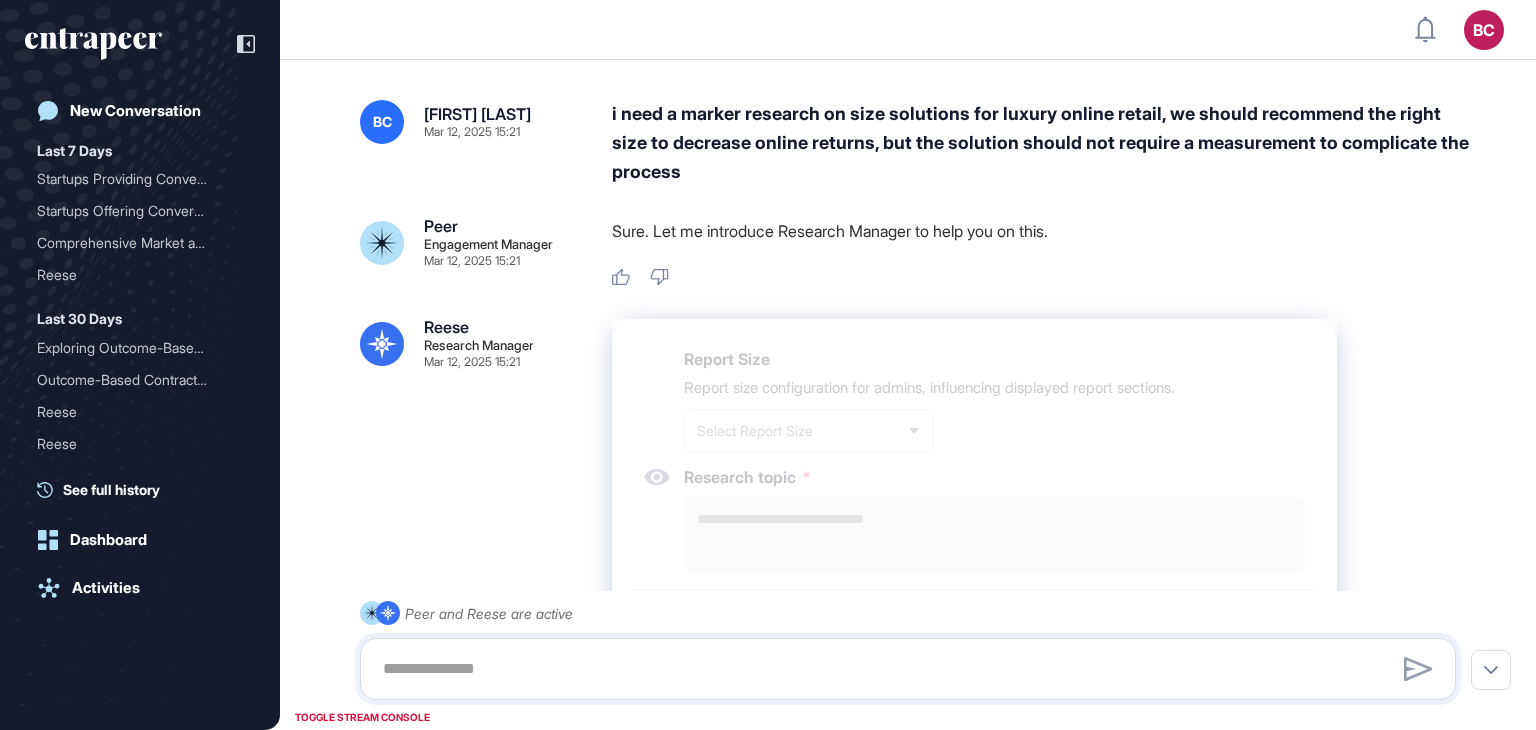 type on "**********" 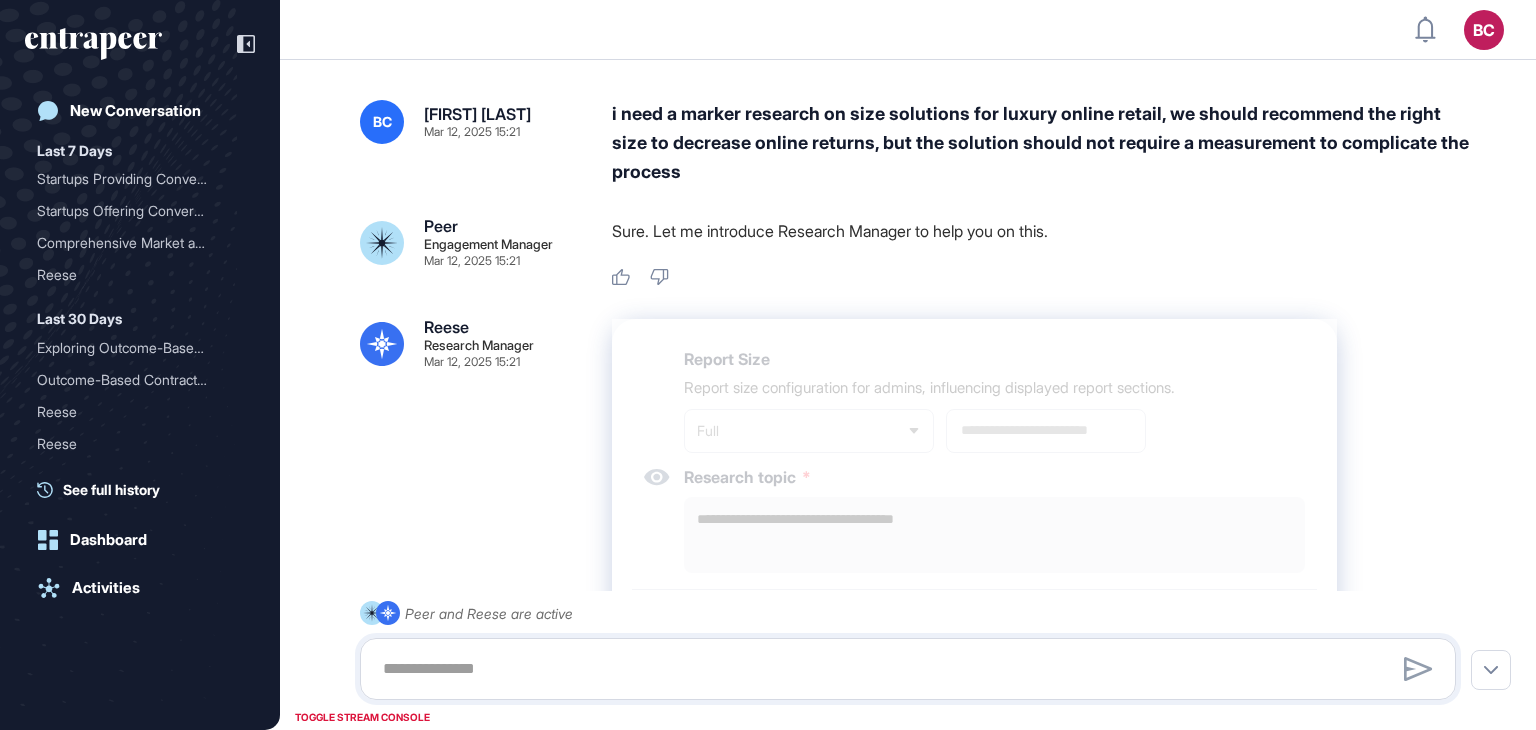 scroll, scrollTop: 729, scrollLeft: 1536, axis: both 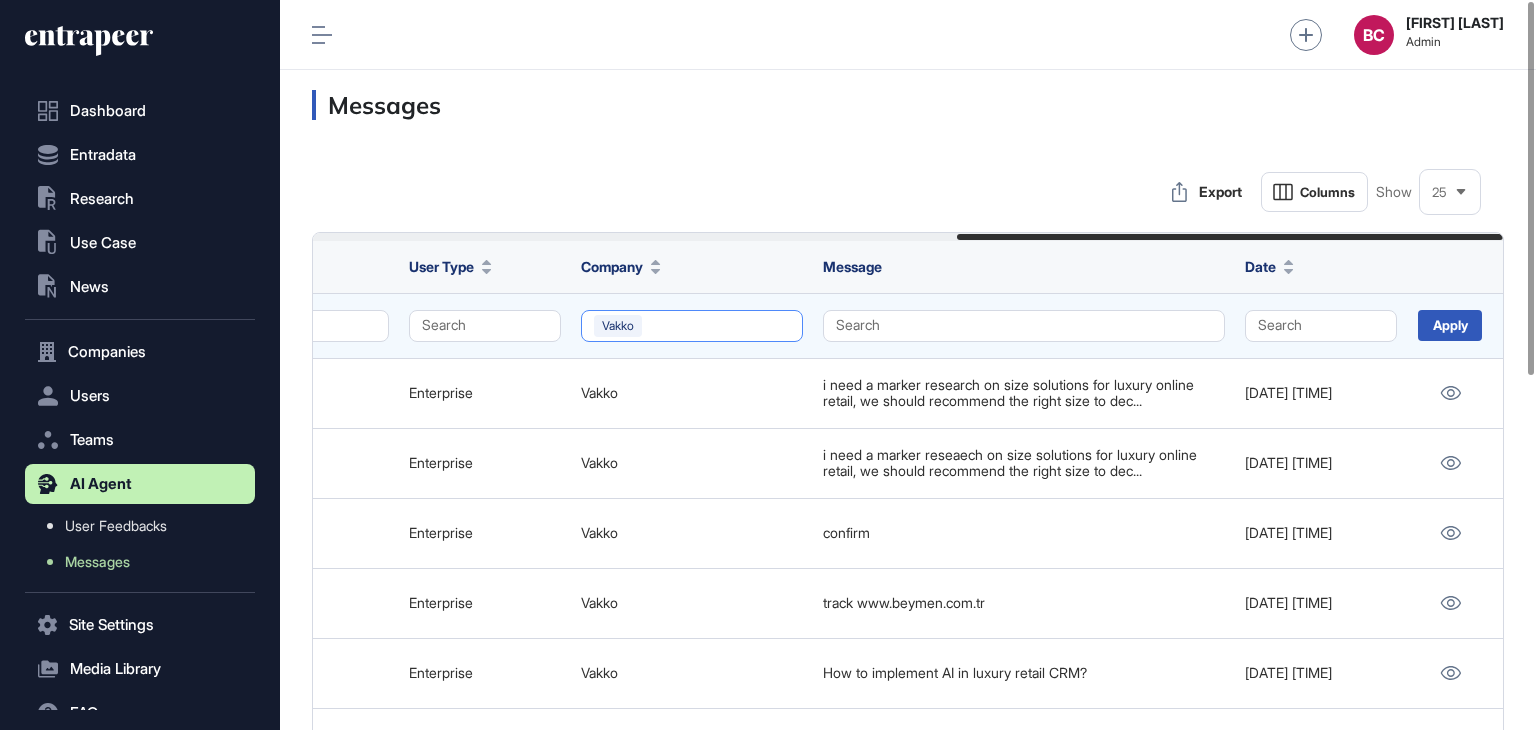 click on "Vakko" 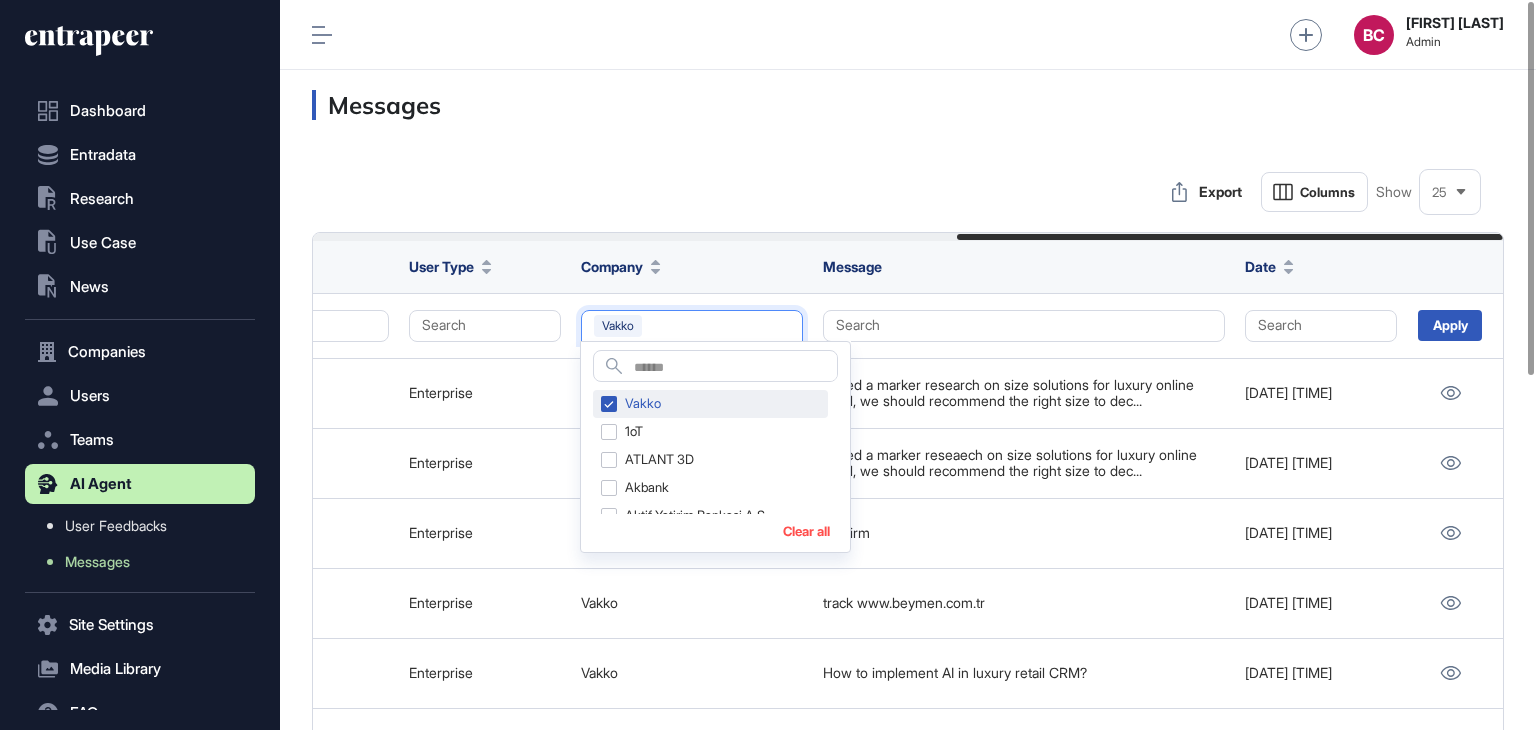 click on "Vakko" at bounding box center [710, 404] 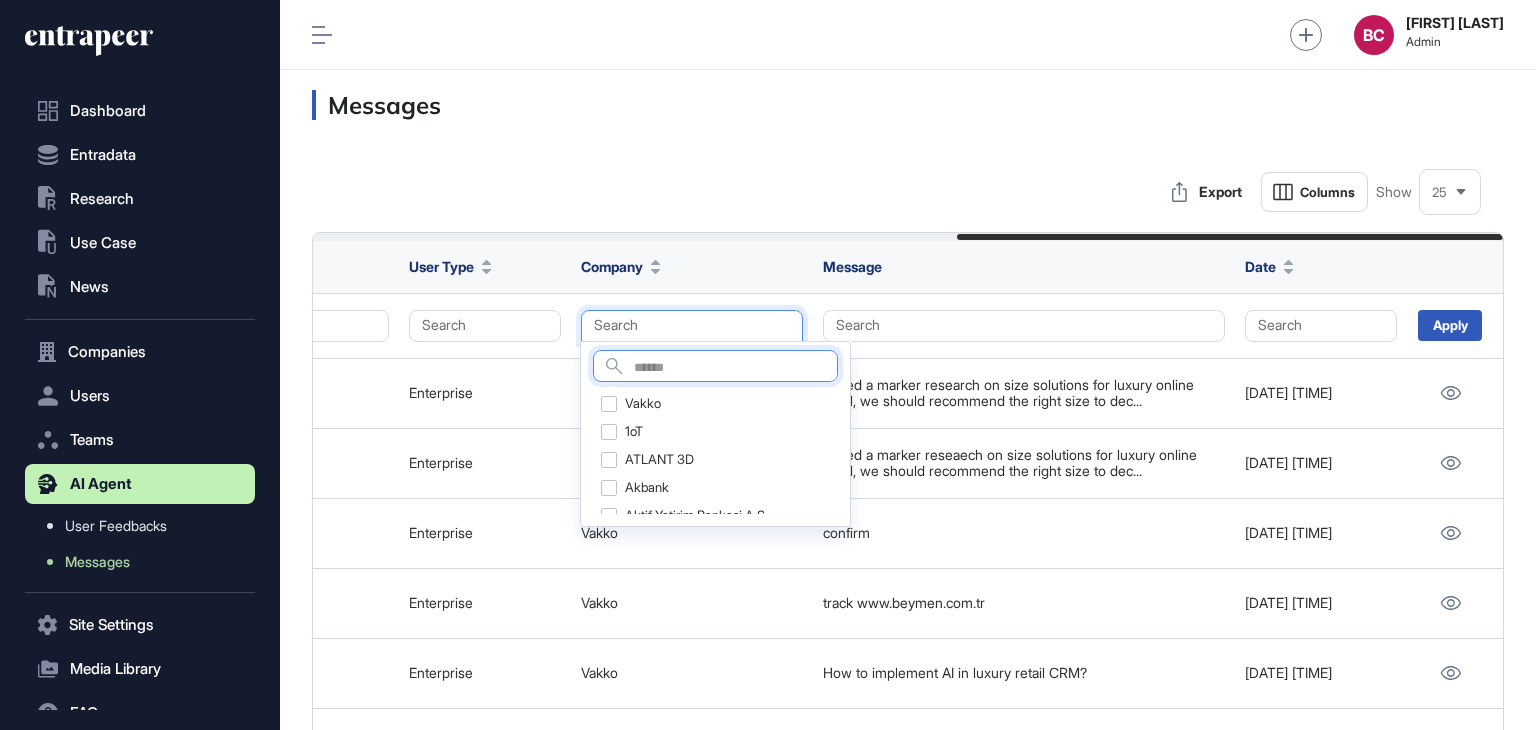 click at bounding box center (735, 368) 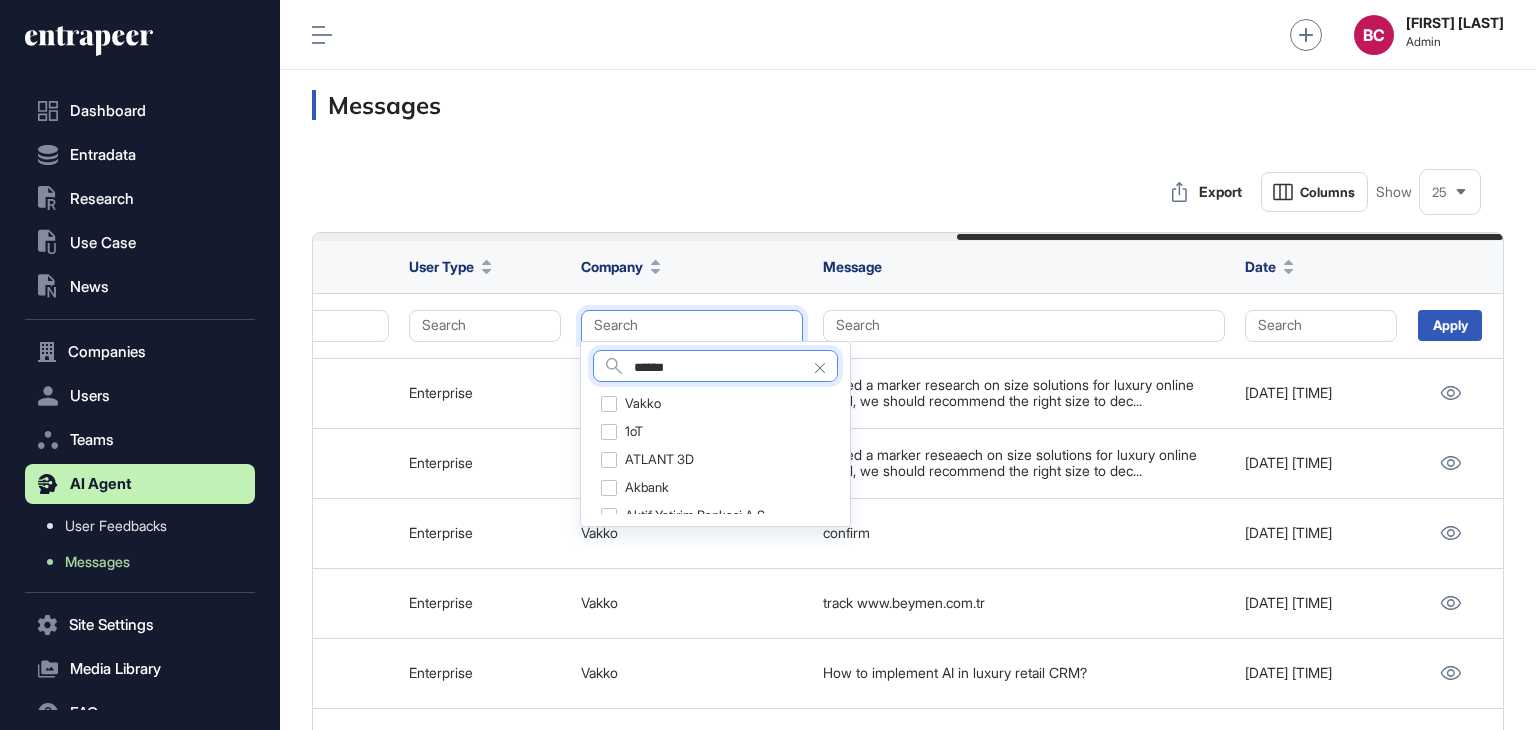 type on "******" 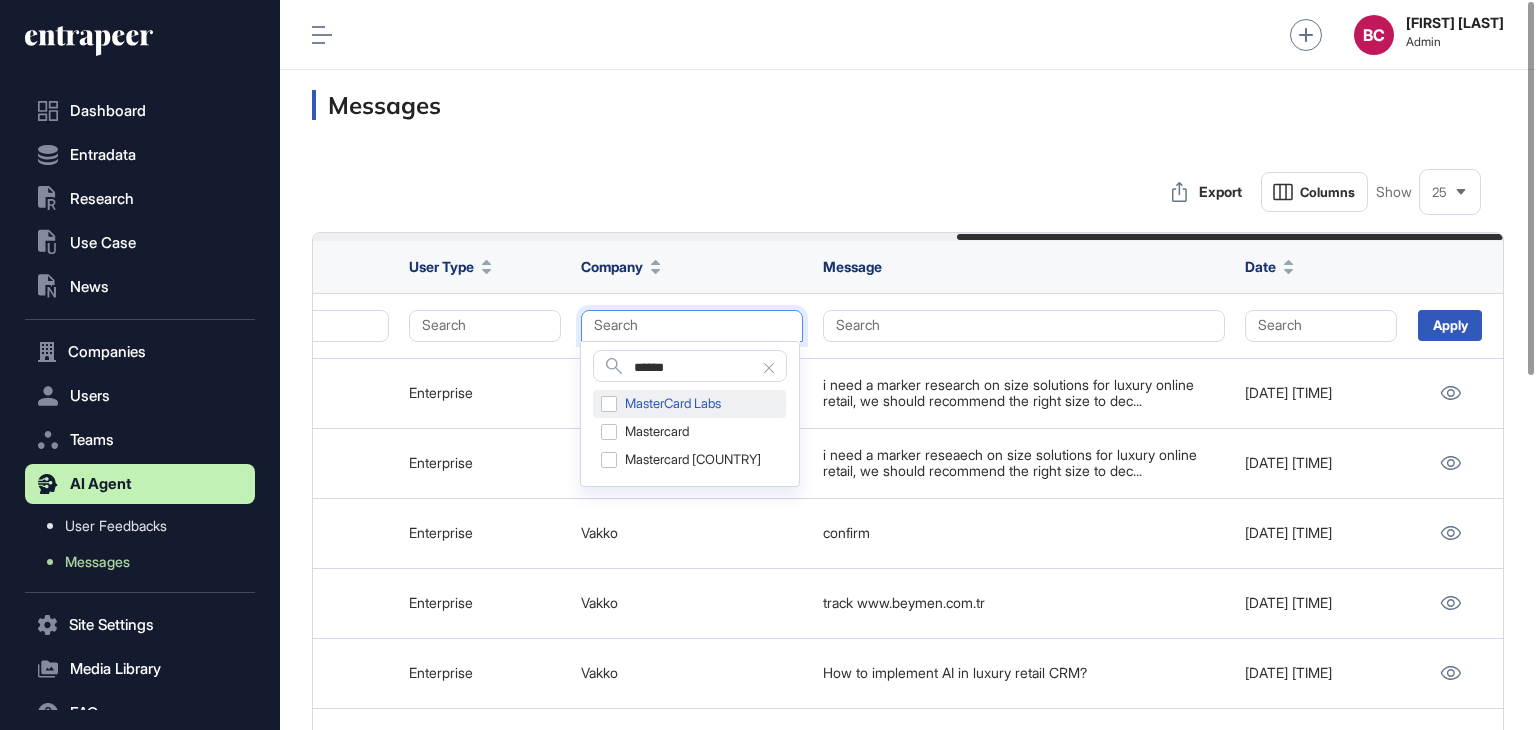 click on "MasterCard Labs" at bounding box center (689, 404) 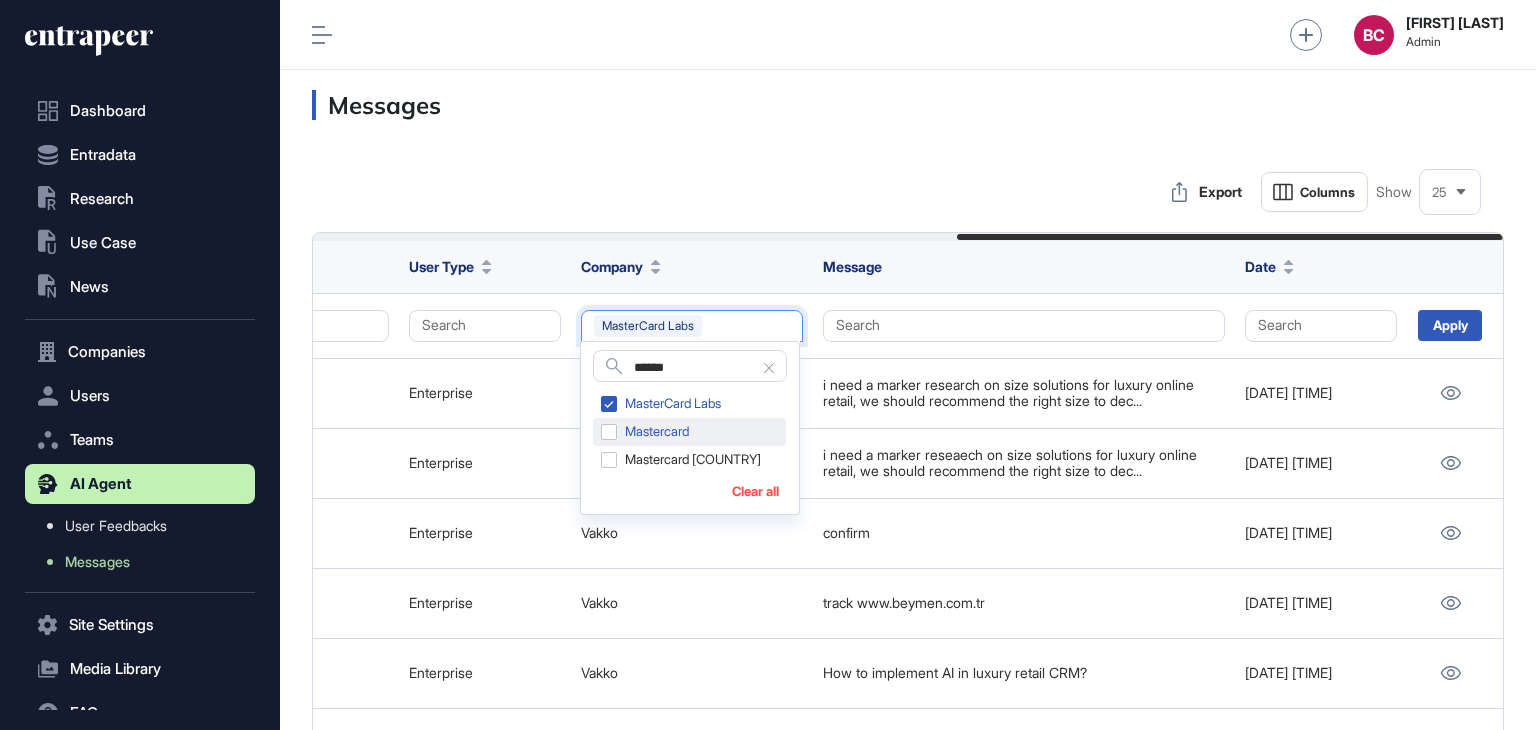 click on "Mastercard" at bounding box center (689, 432) 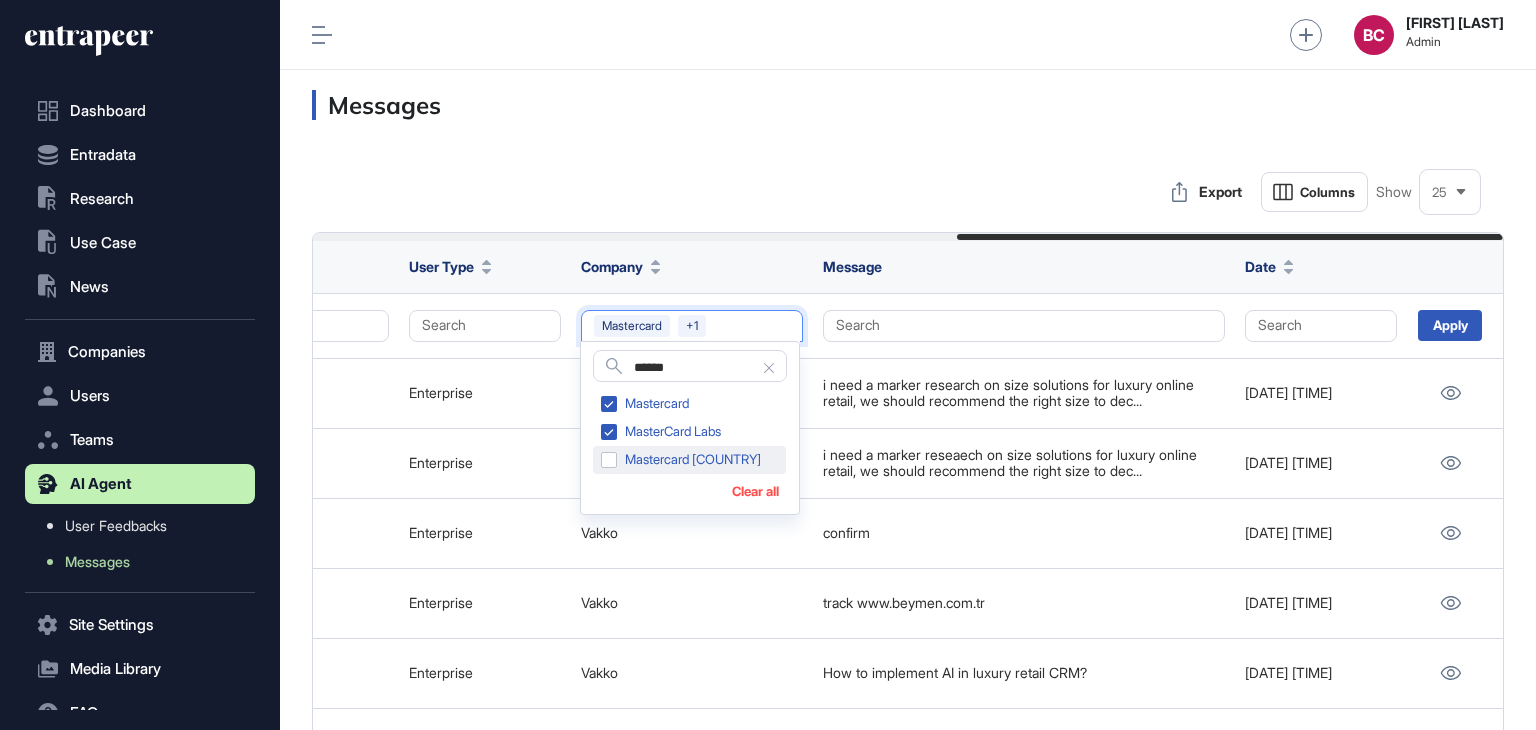 click on "Mastercard Türkiye" at bounding box center (689, 460) 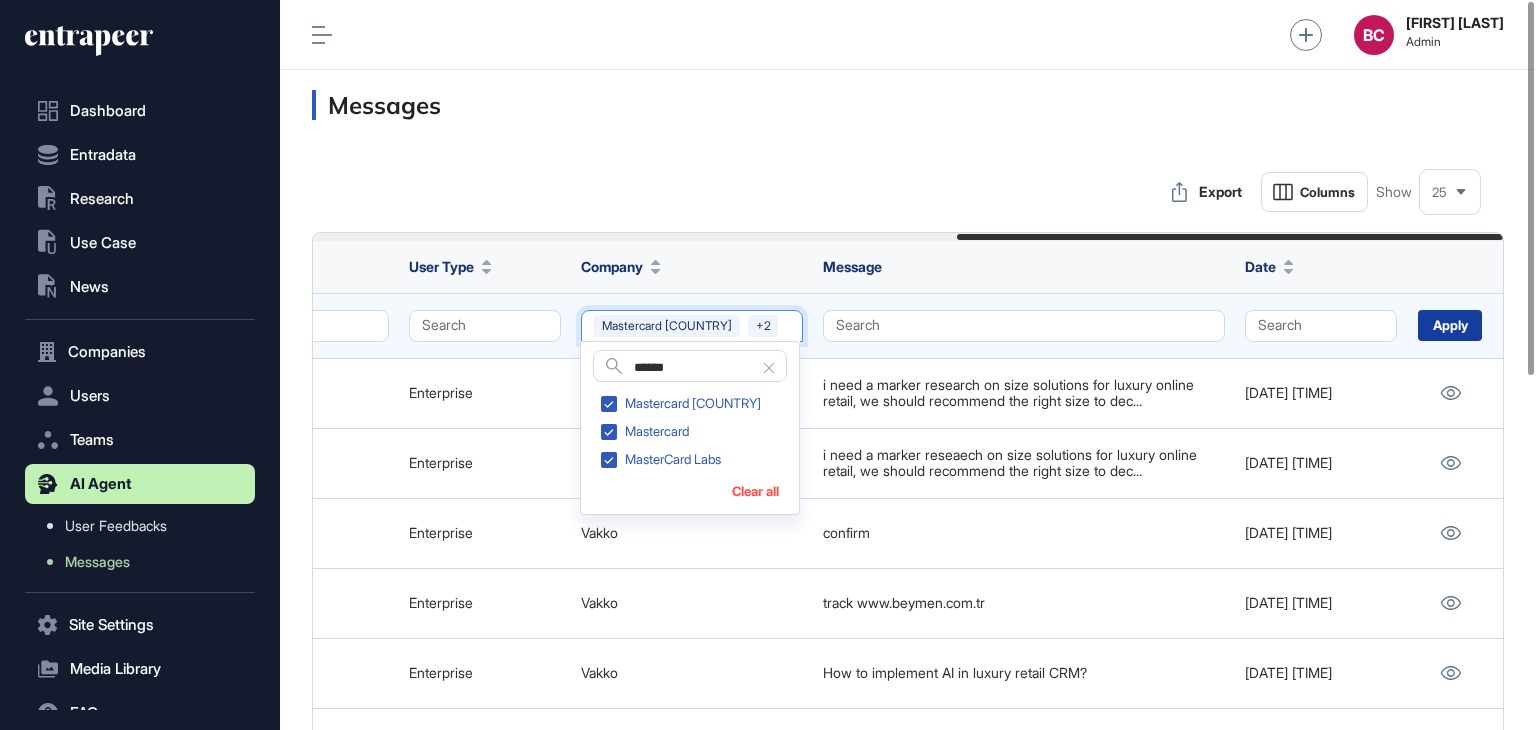 click on "Apply" at bounding box center (1450, 325) 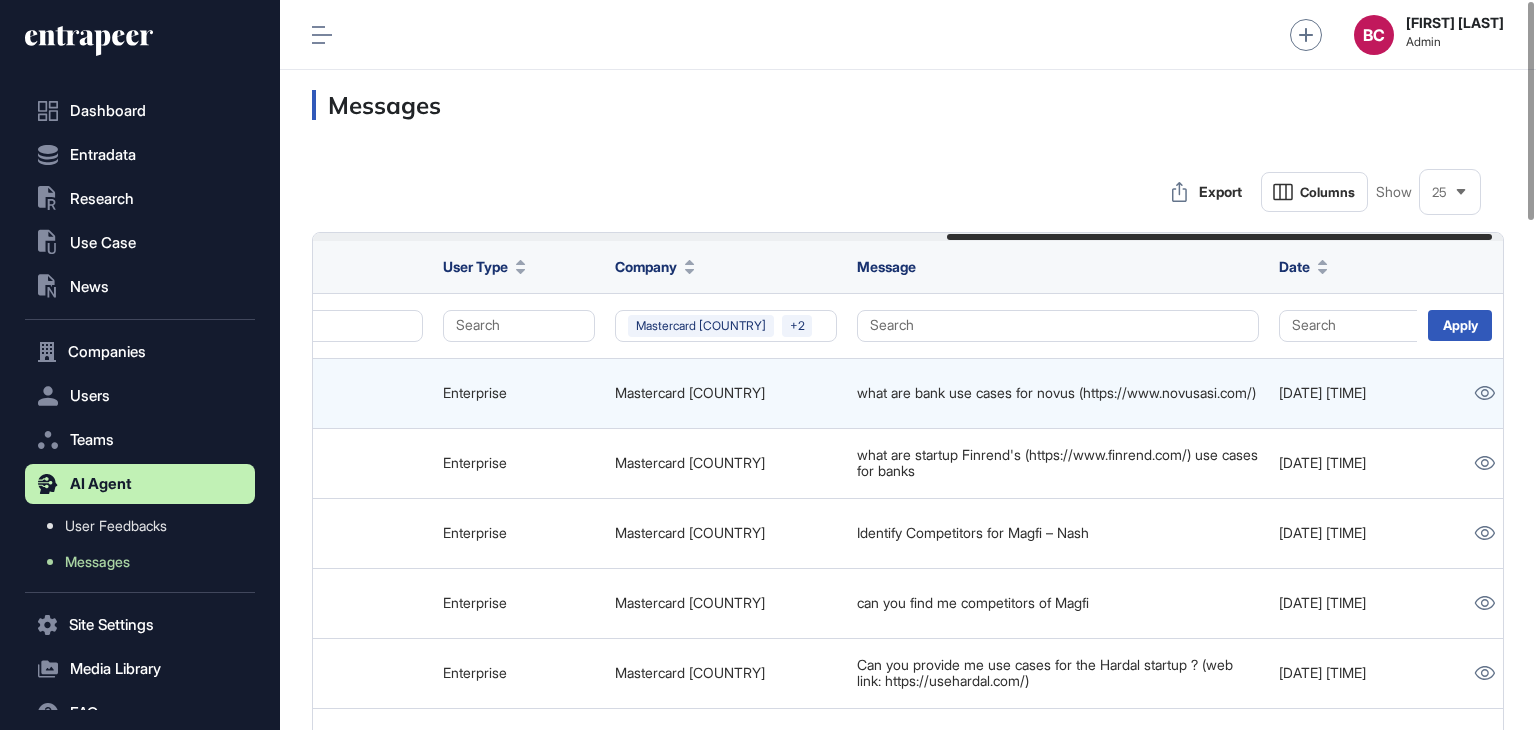 scroll, scrollTop: 0, scrollLeft: 1406, axis: horizontal 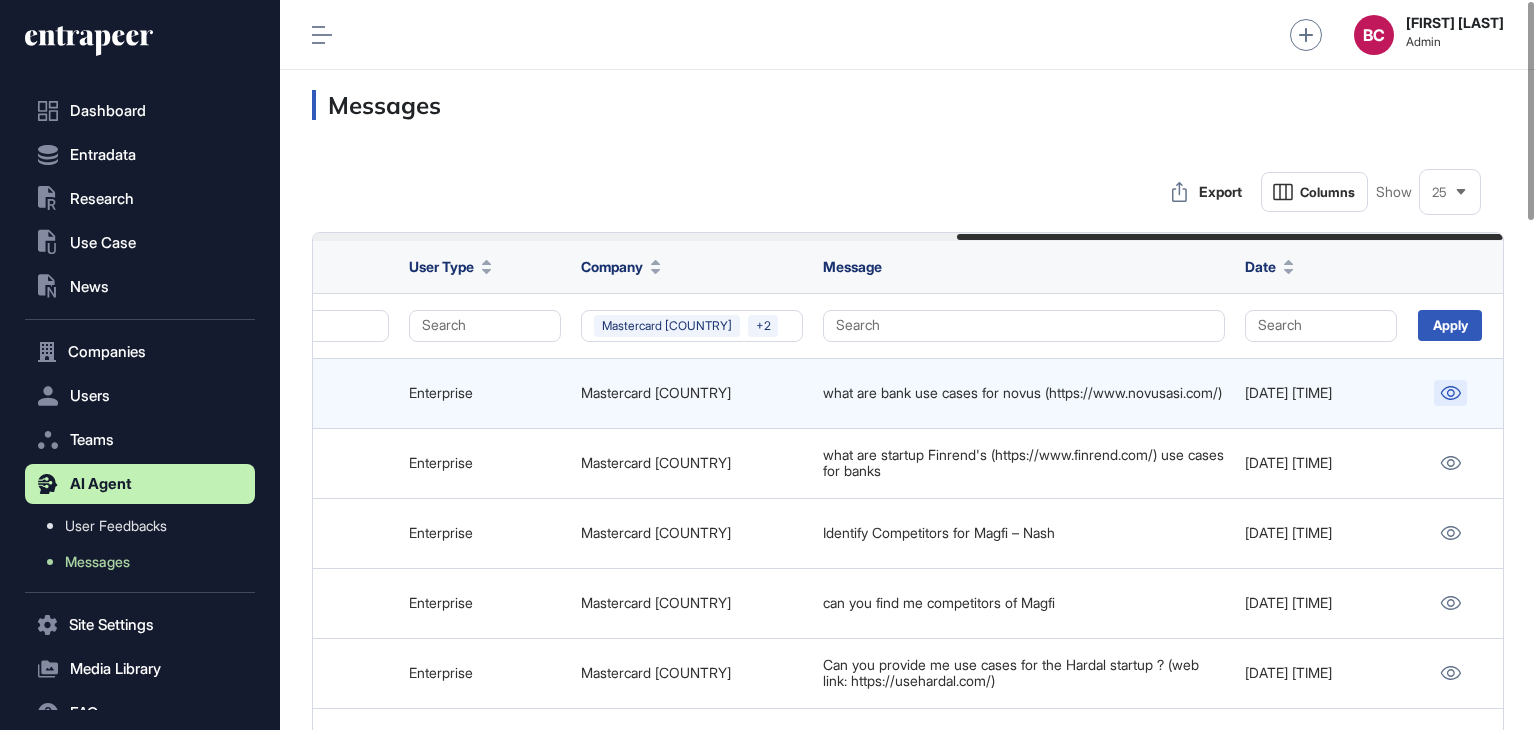 click 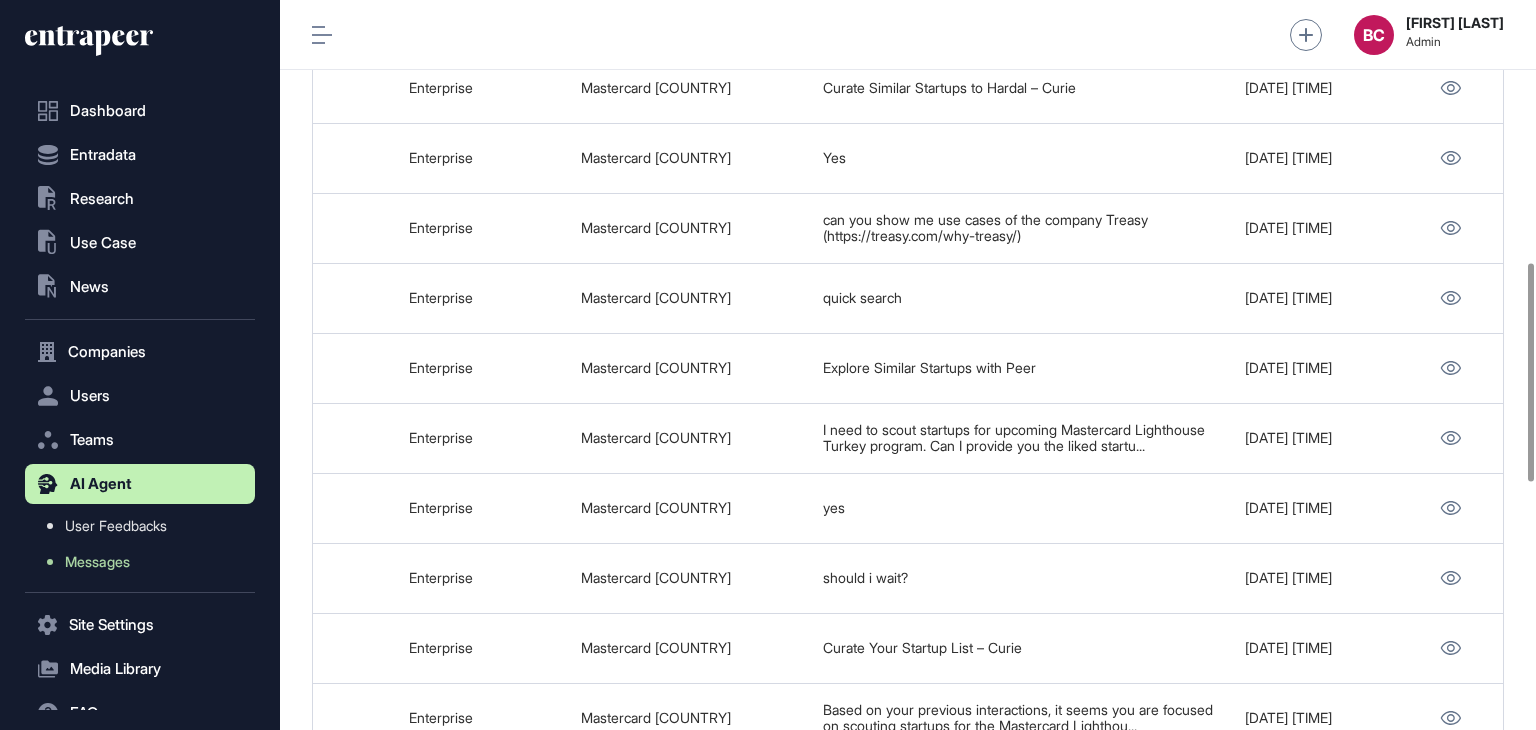 scroll, scrollTop: 900, scrollLeft: 0, axis: vertical 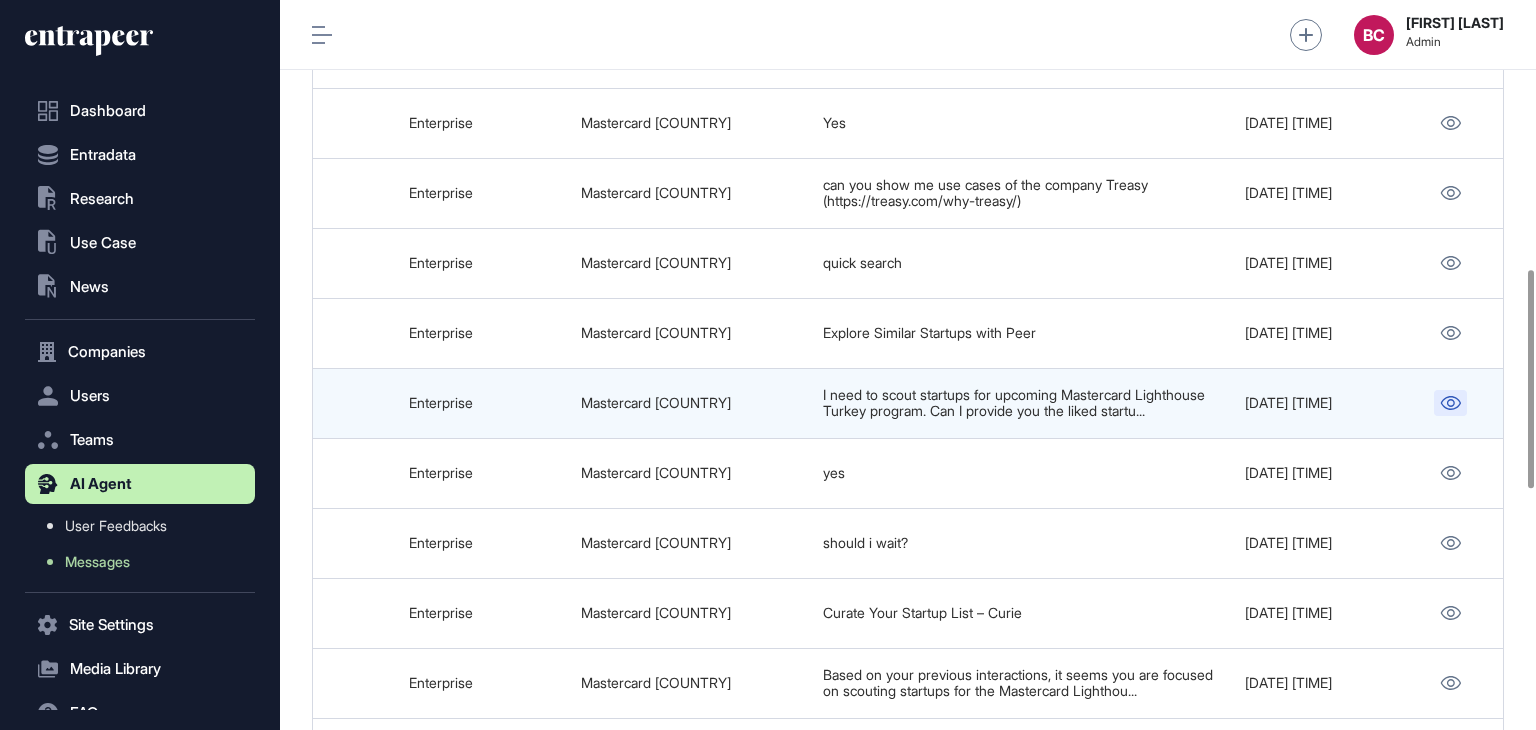 click 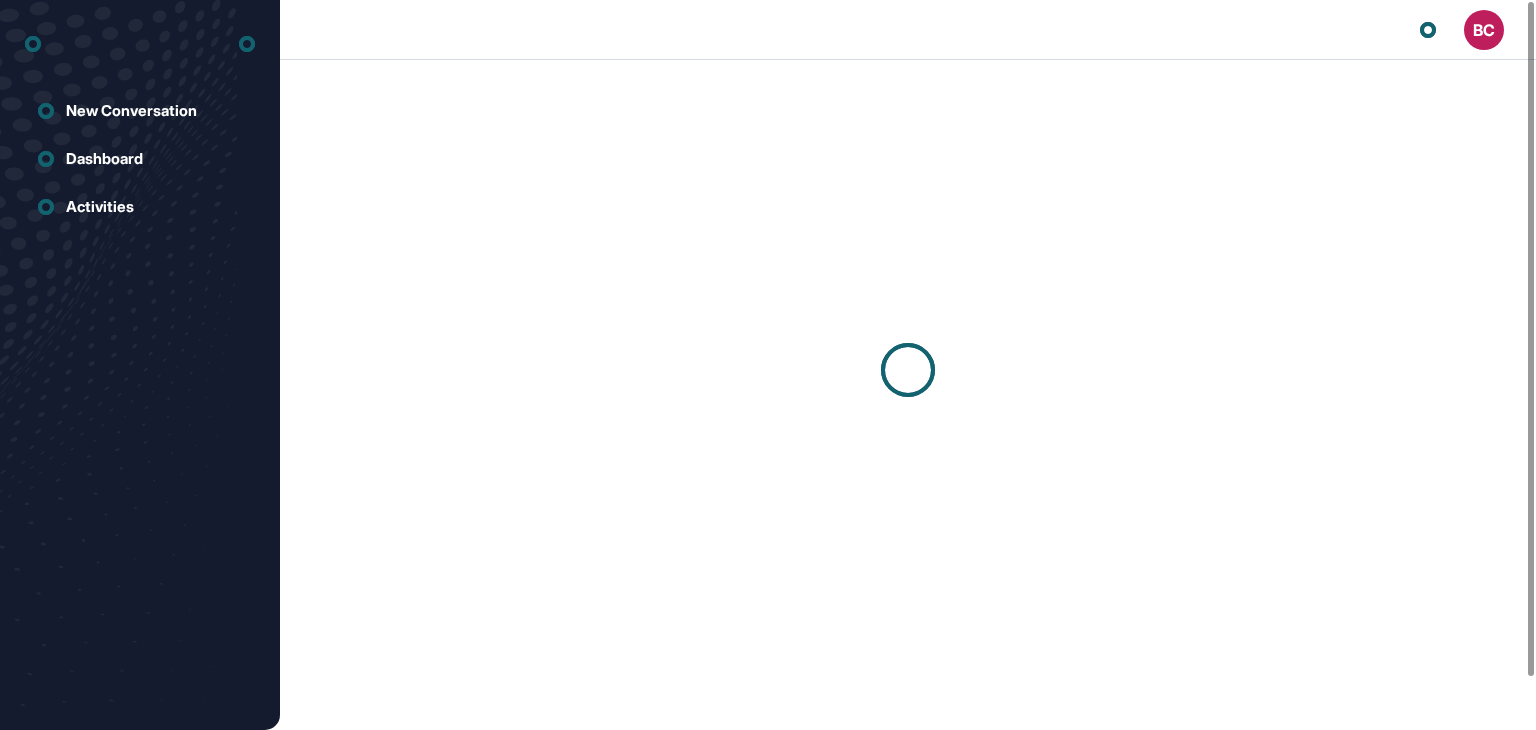 scroll, scrollTop: 0, scrollLeft: 0, axis: both 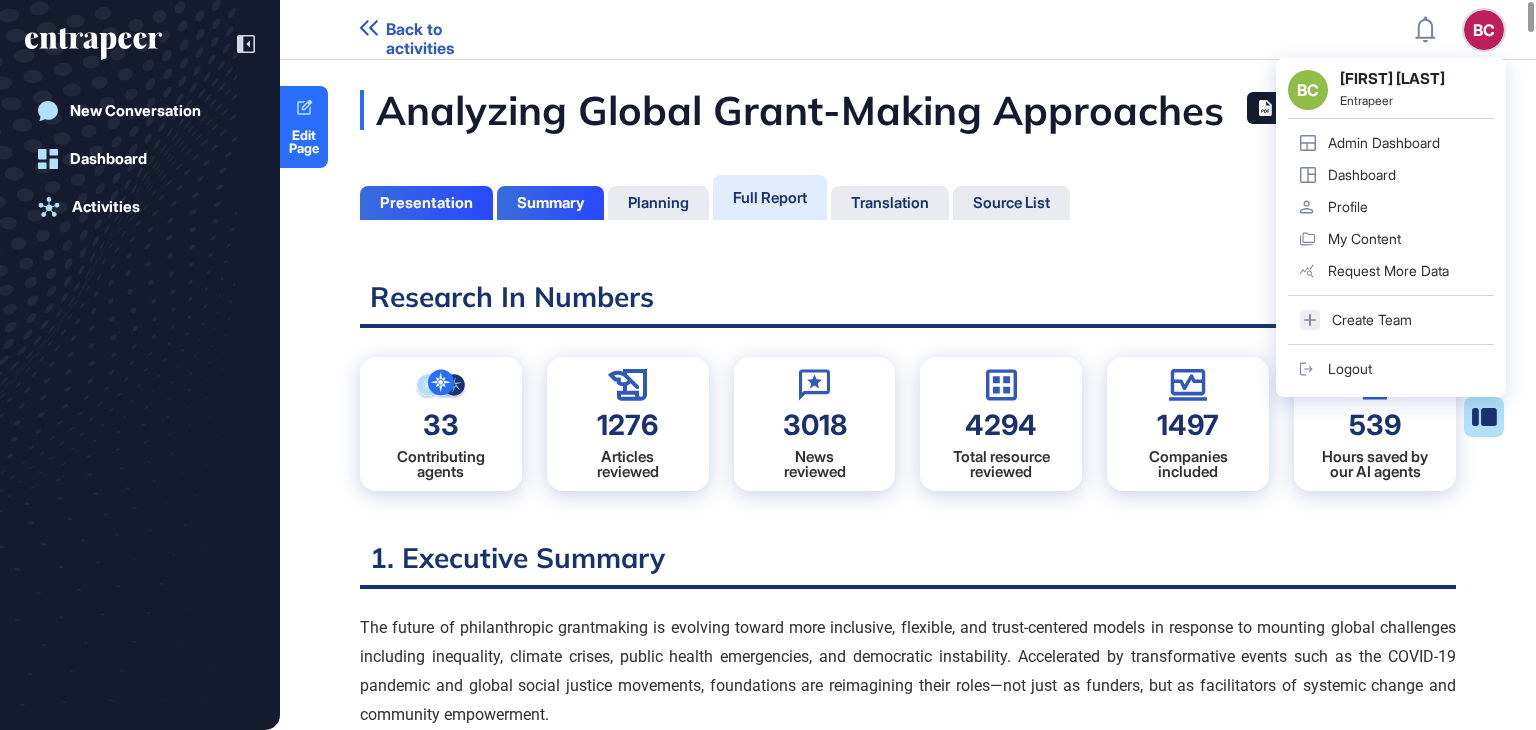 click on "BC" at bounding box center [1484, 30] 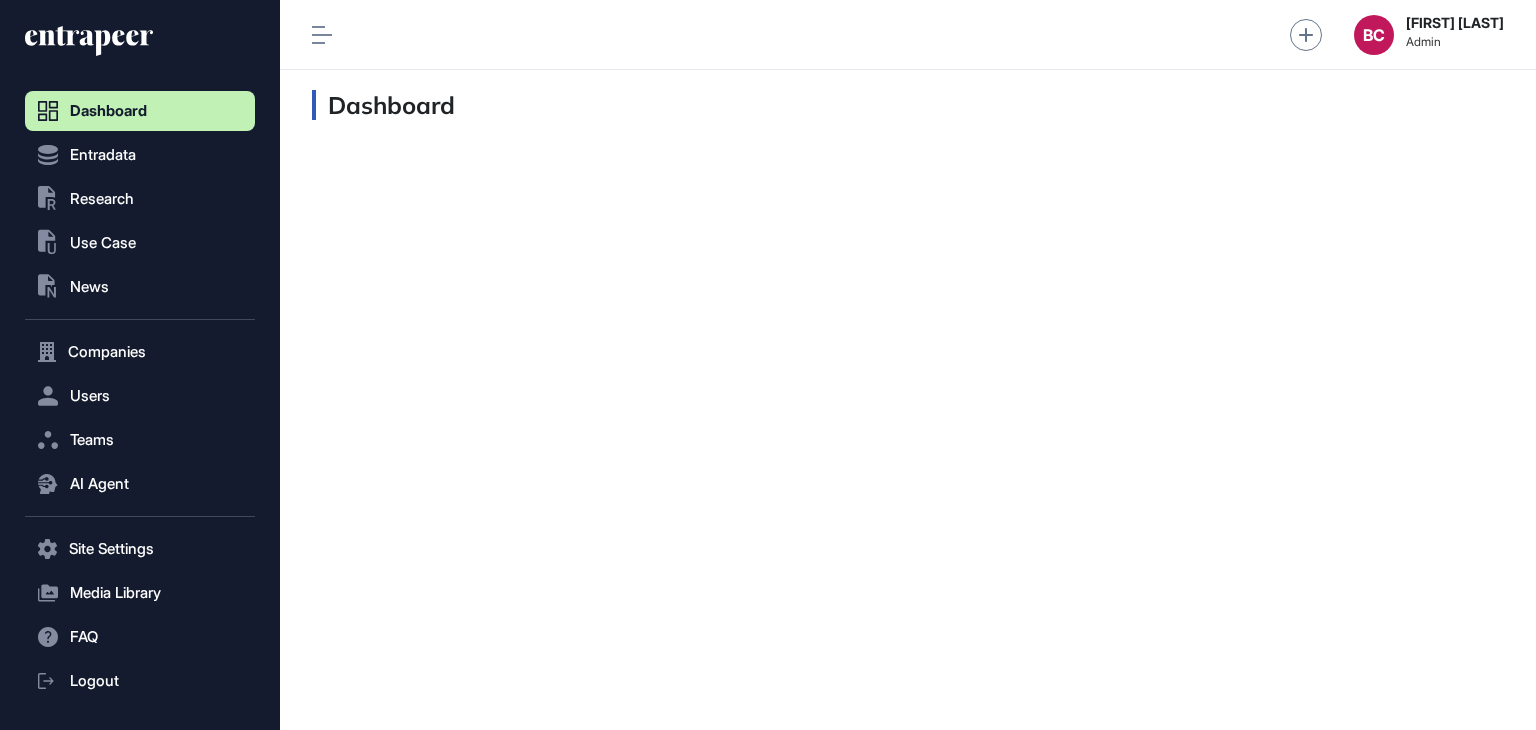 scroll, scrollTop: 689, scrollLeft: 229, axis: both 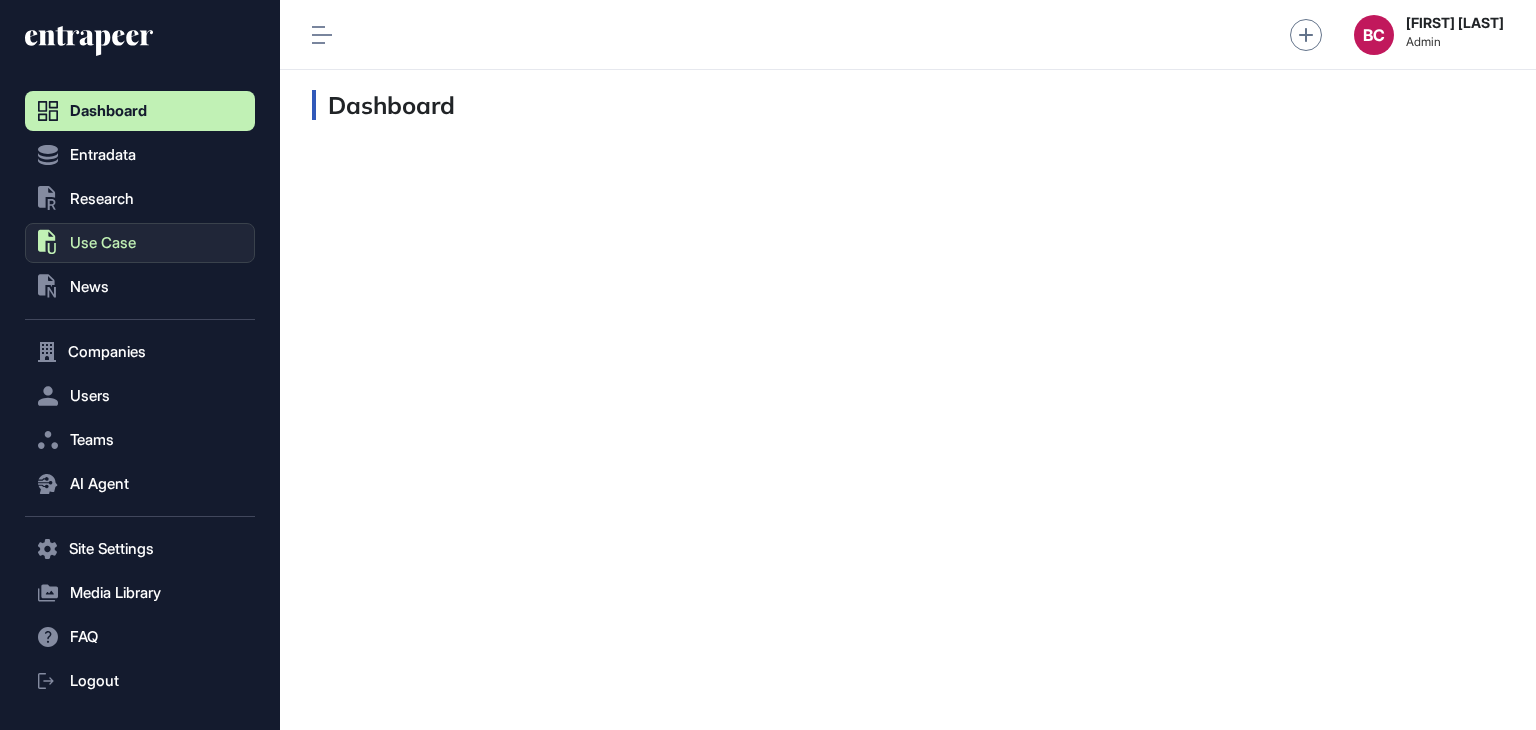 click on ".st0{fill:currentColor} Use Case" 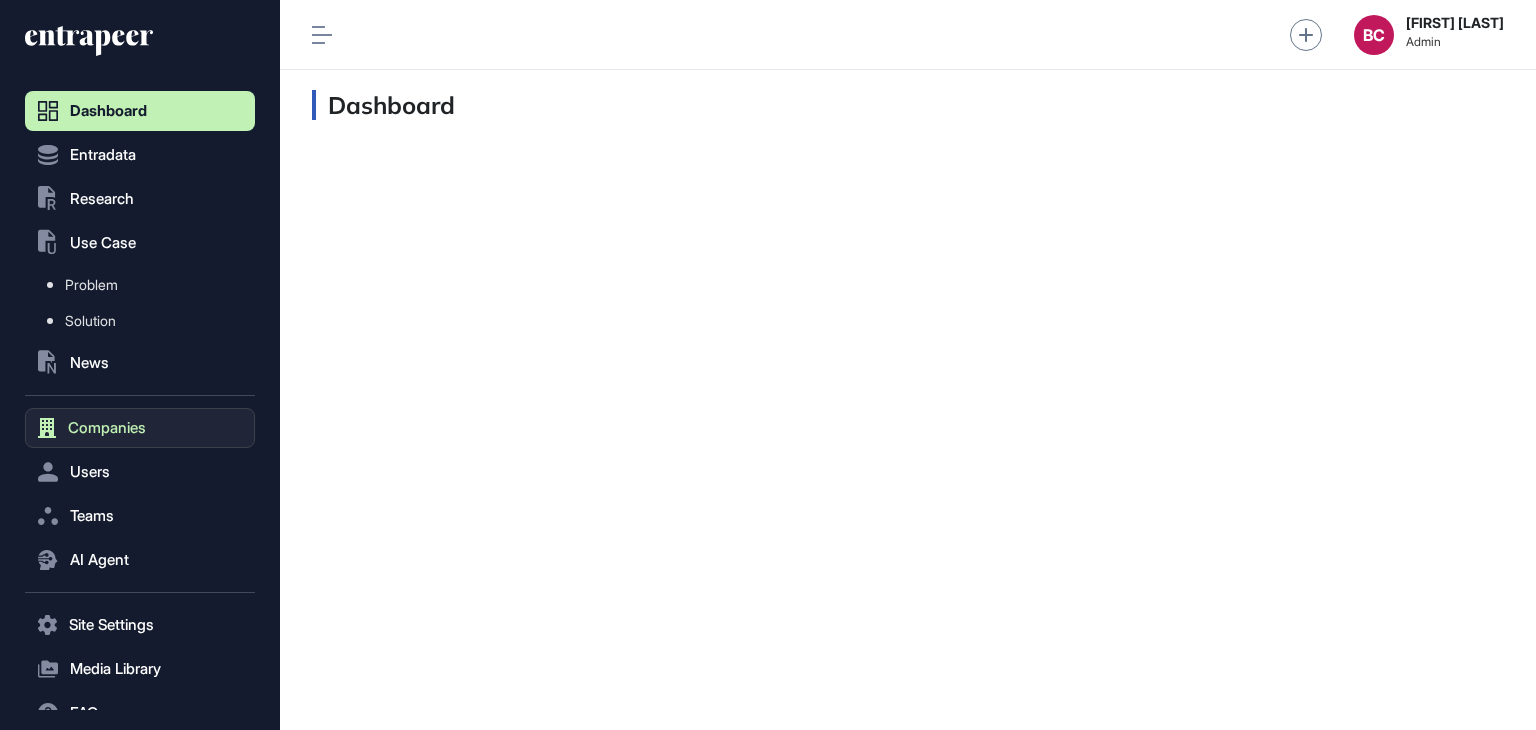 click on "Companies" 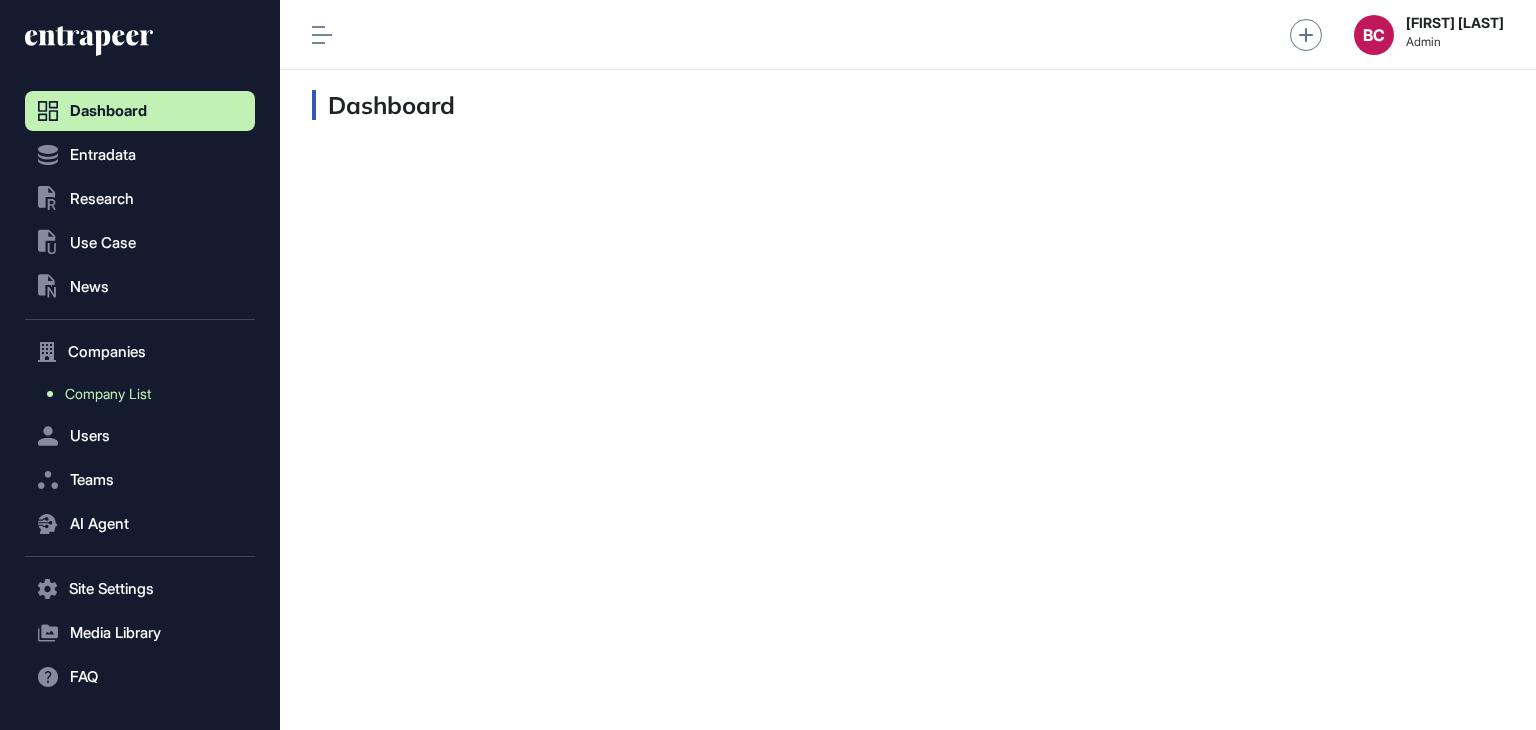 click on "Teams" 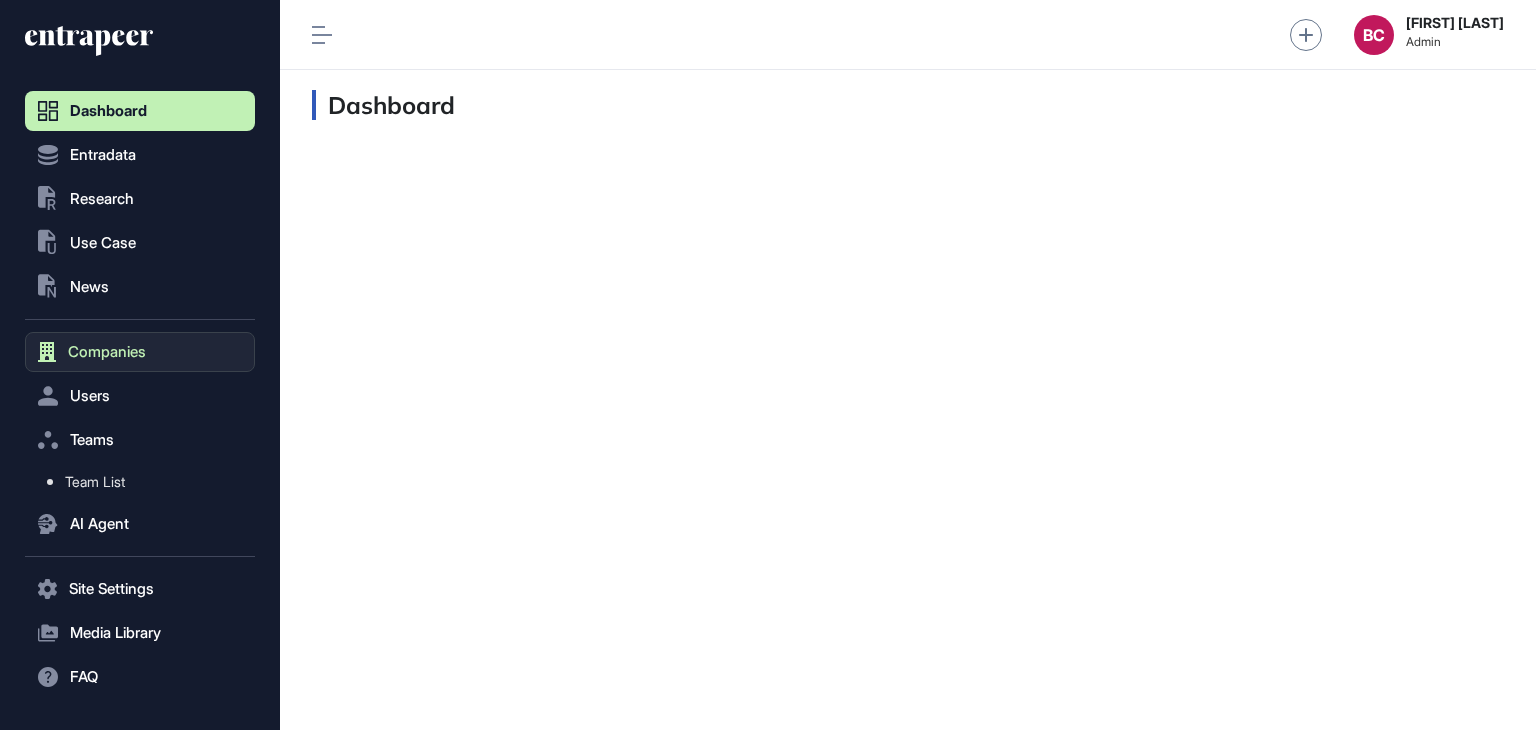 click on "Companies" at bounding box center (107, 352) 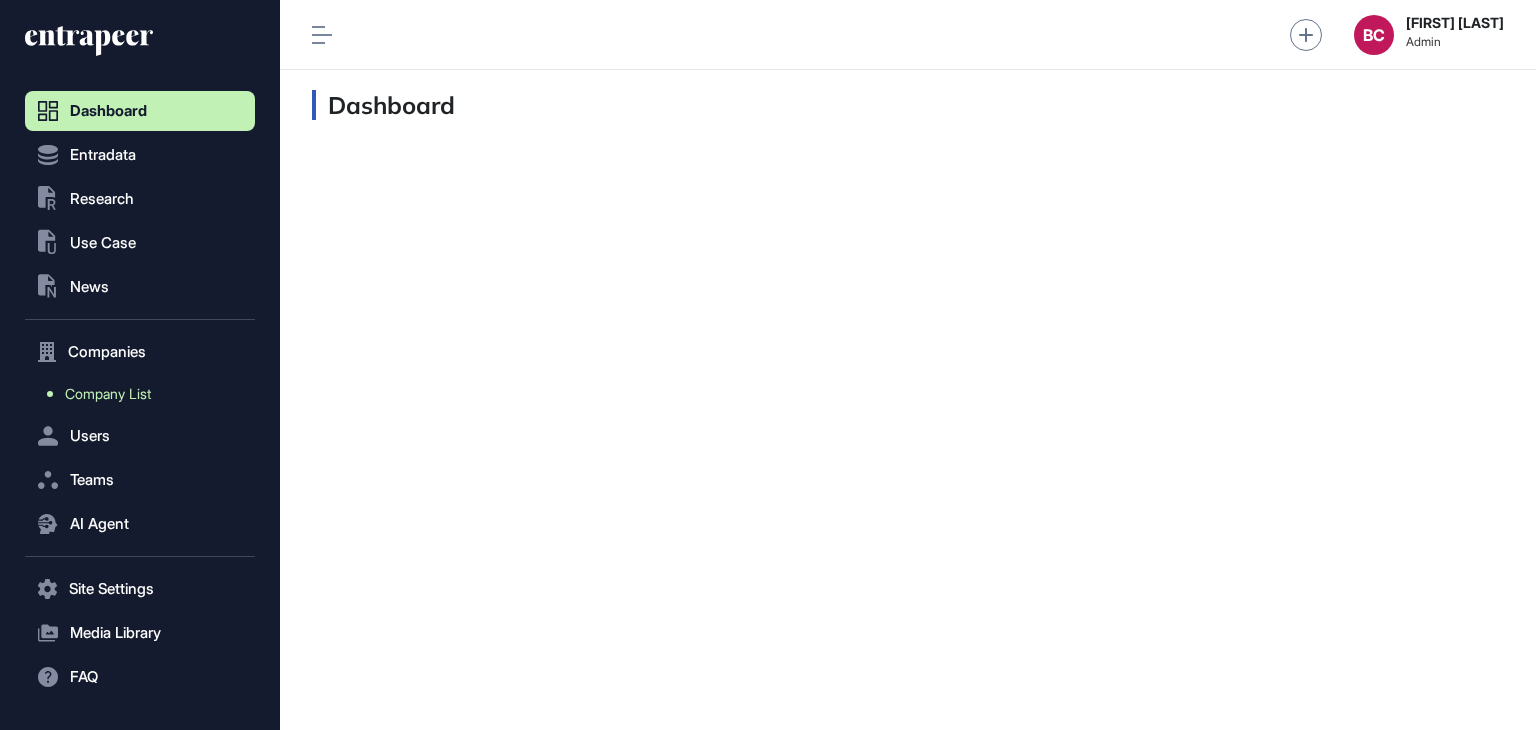 click on "Company List" at bounding box center [108, 394] 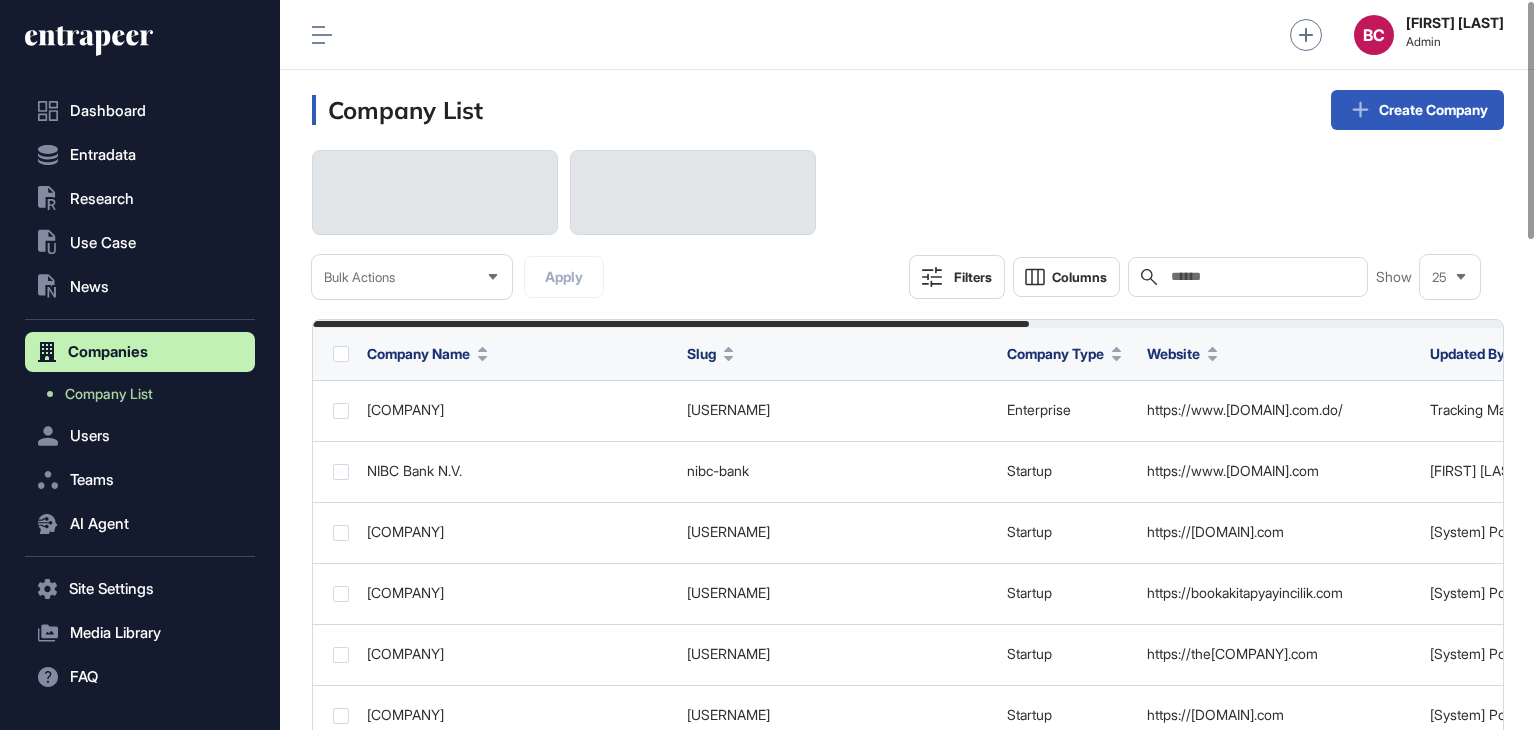 click at bounding box center (1262, 277) 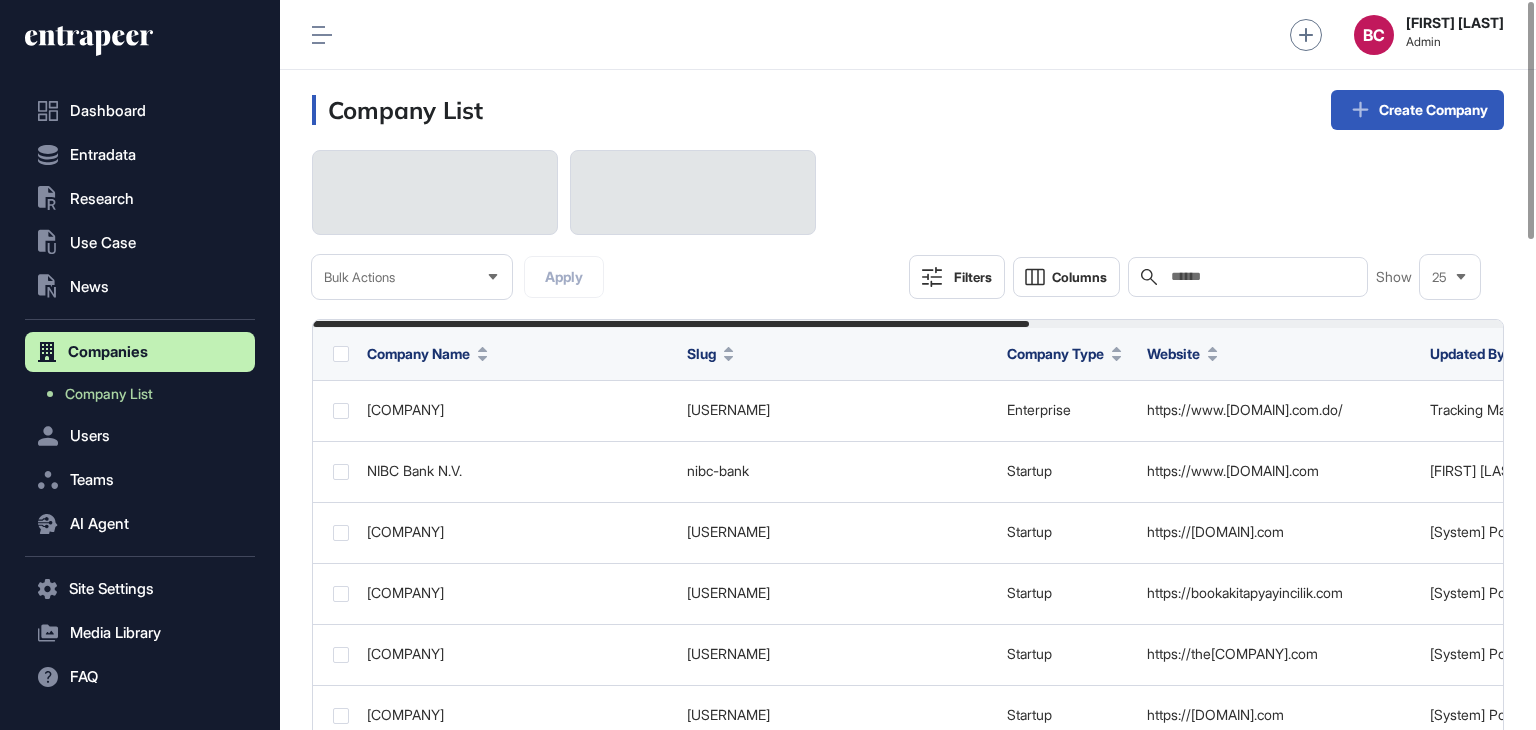 paste on "**********" 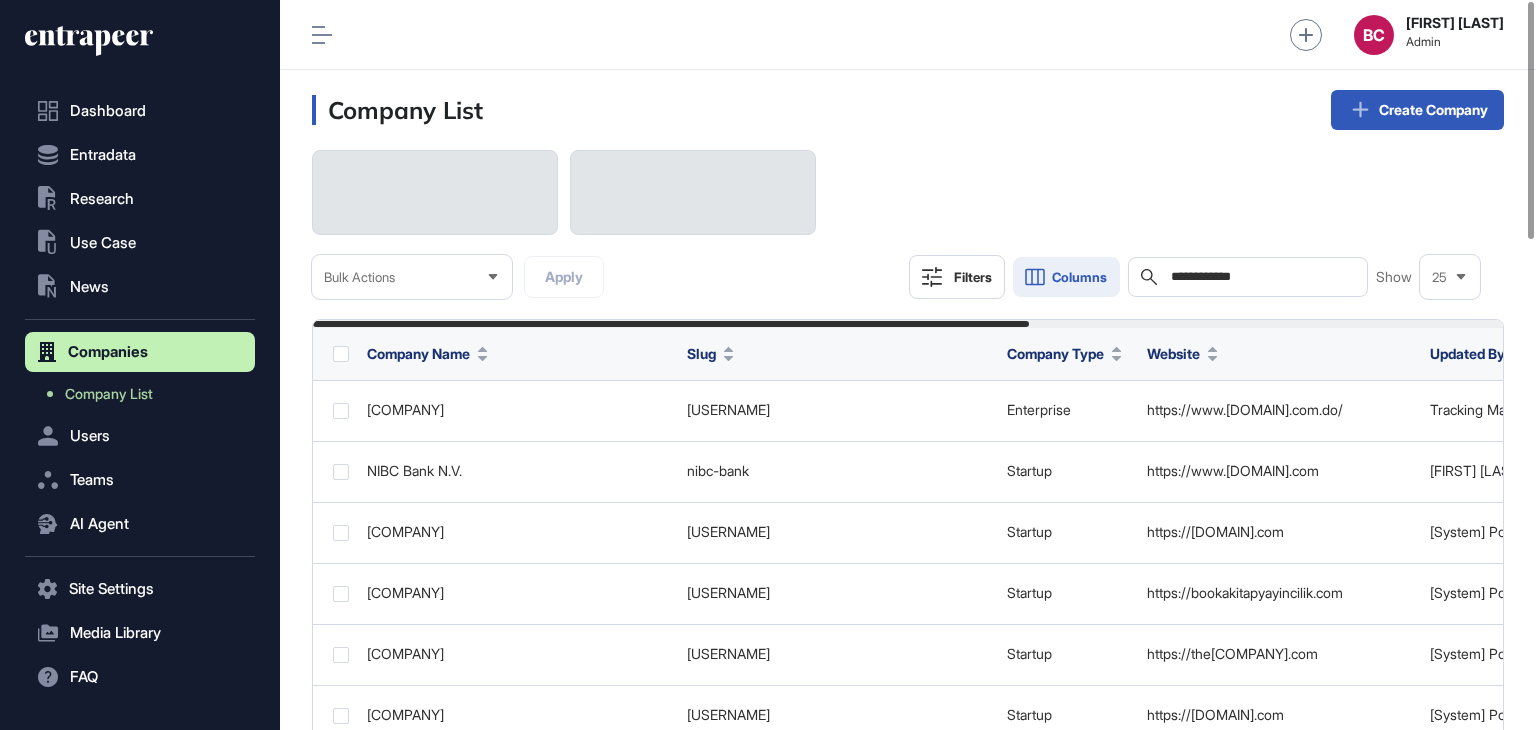 drag, startPoint x: 1284, startPoint y: 278, endPoint x: 1112, endPoint y: 270, distance: 172.18594 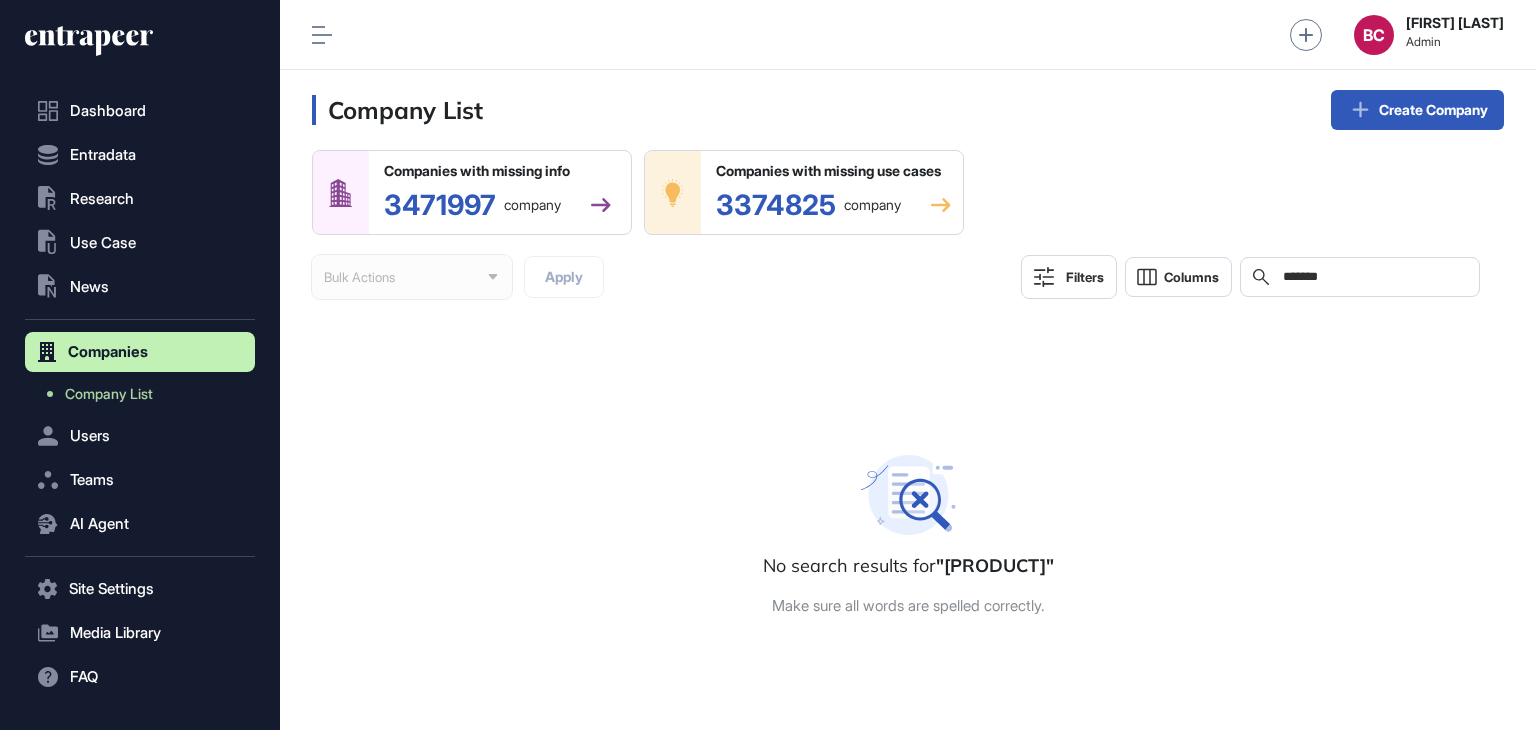 type on "*******" 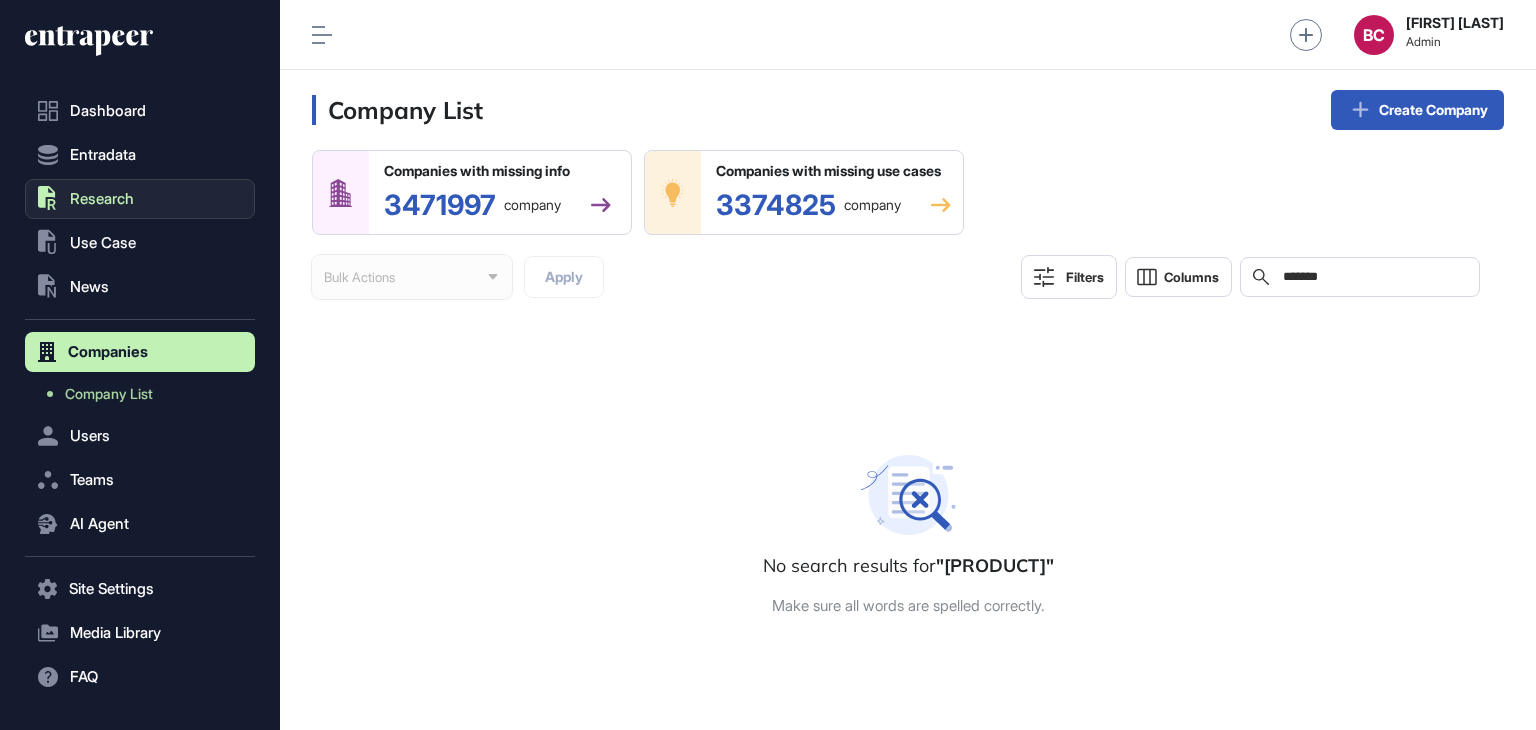 click on "Research" at bounding box center (102, 199) 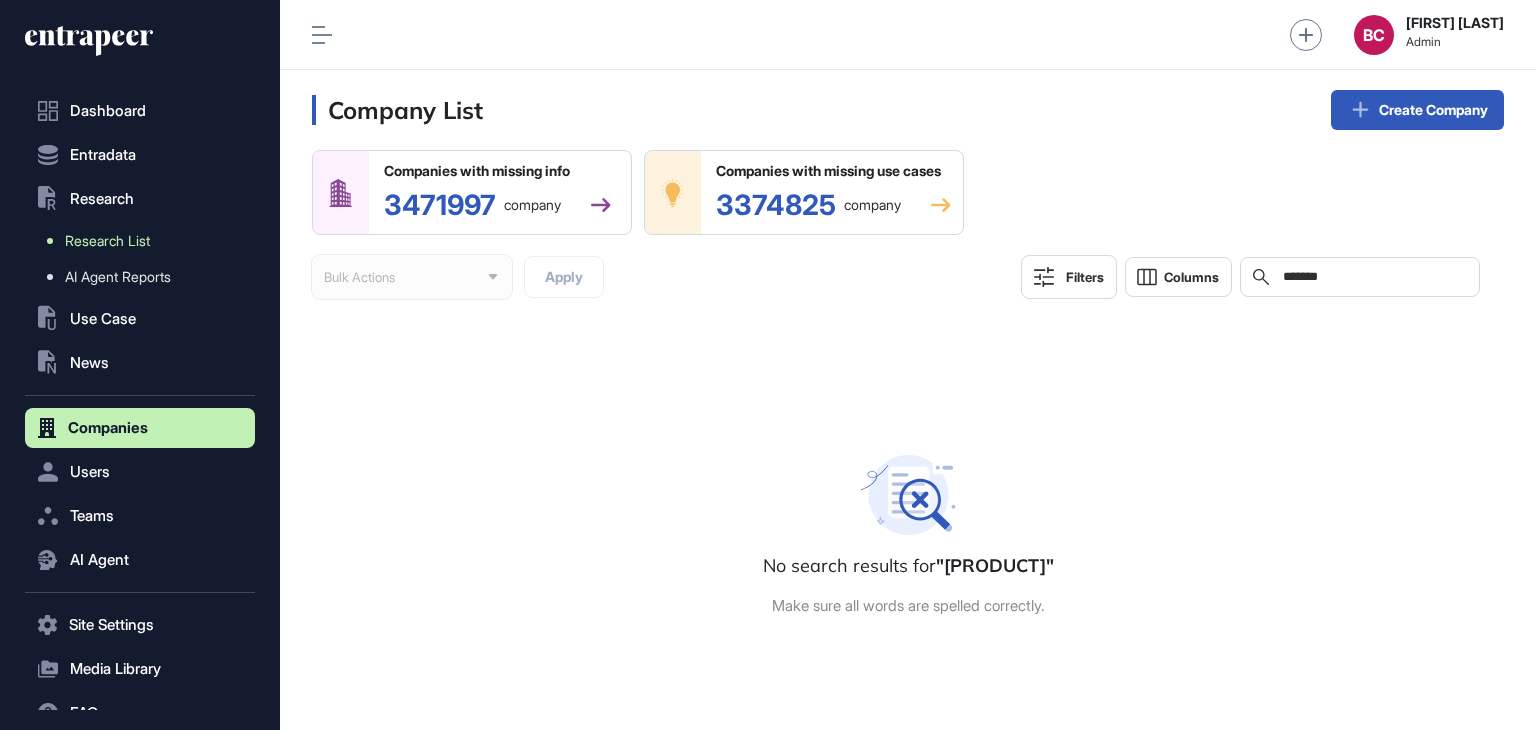 click on "Research List" at bounding box center [107, 241] 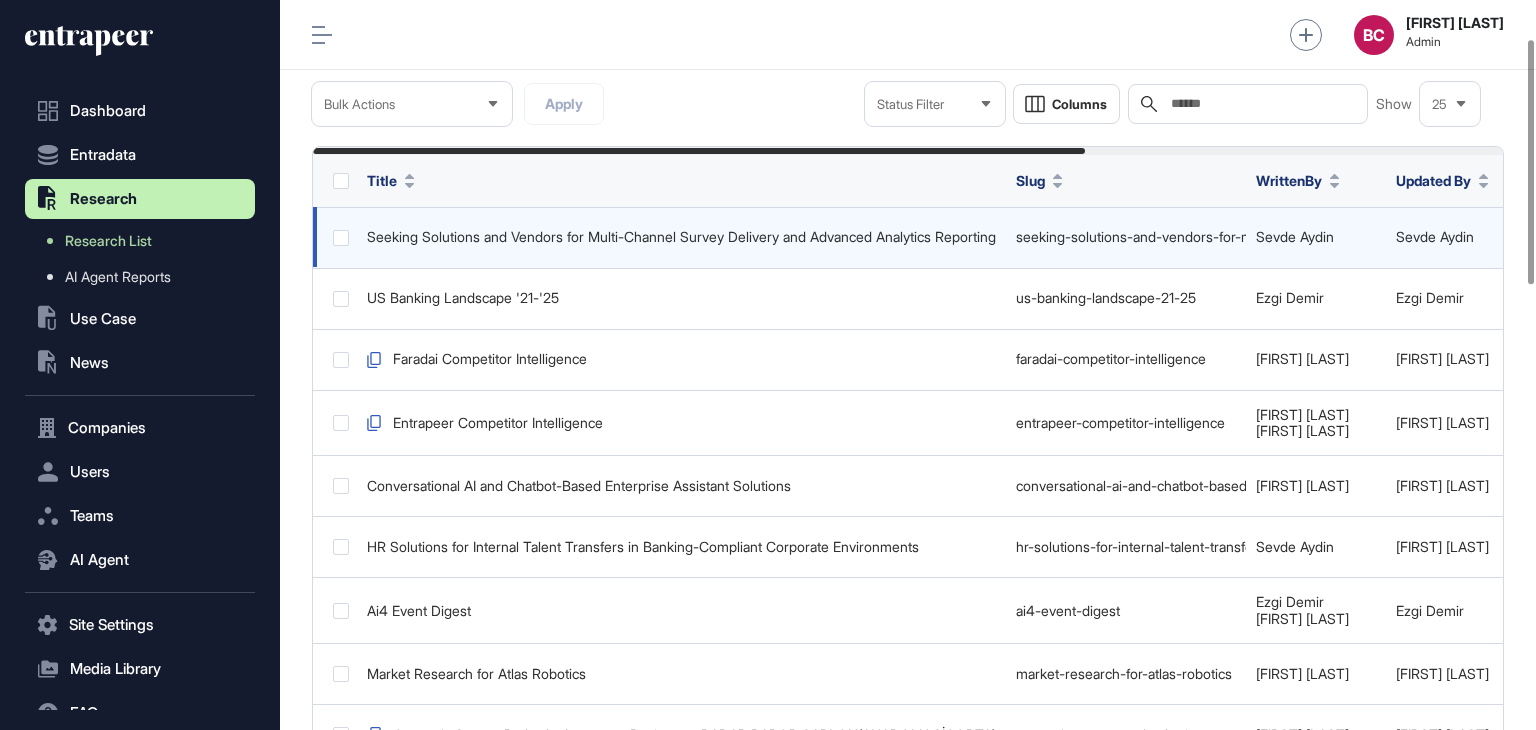 scroll, scrollTop: 200, scrollLeft: 0, axis: vertical 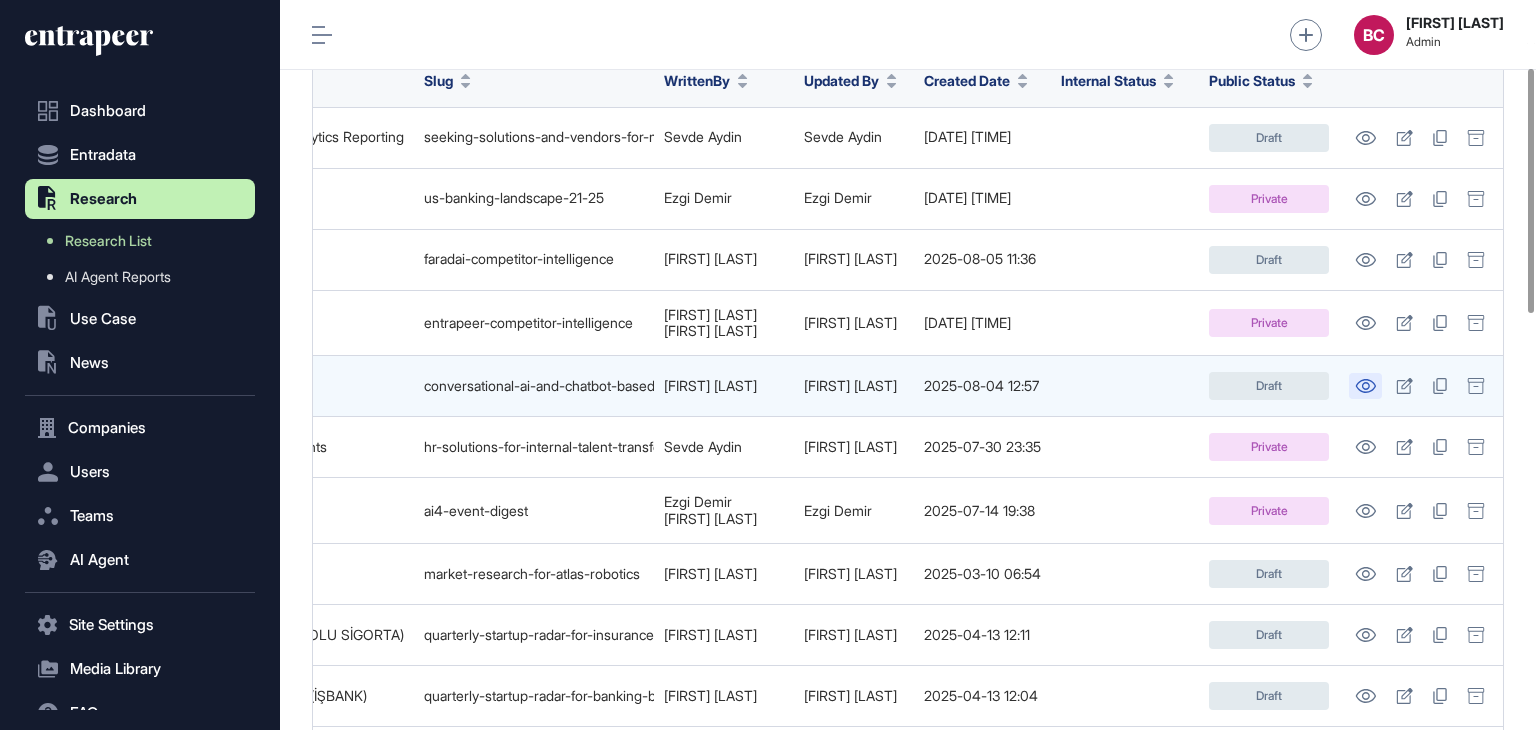 click 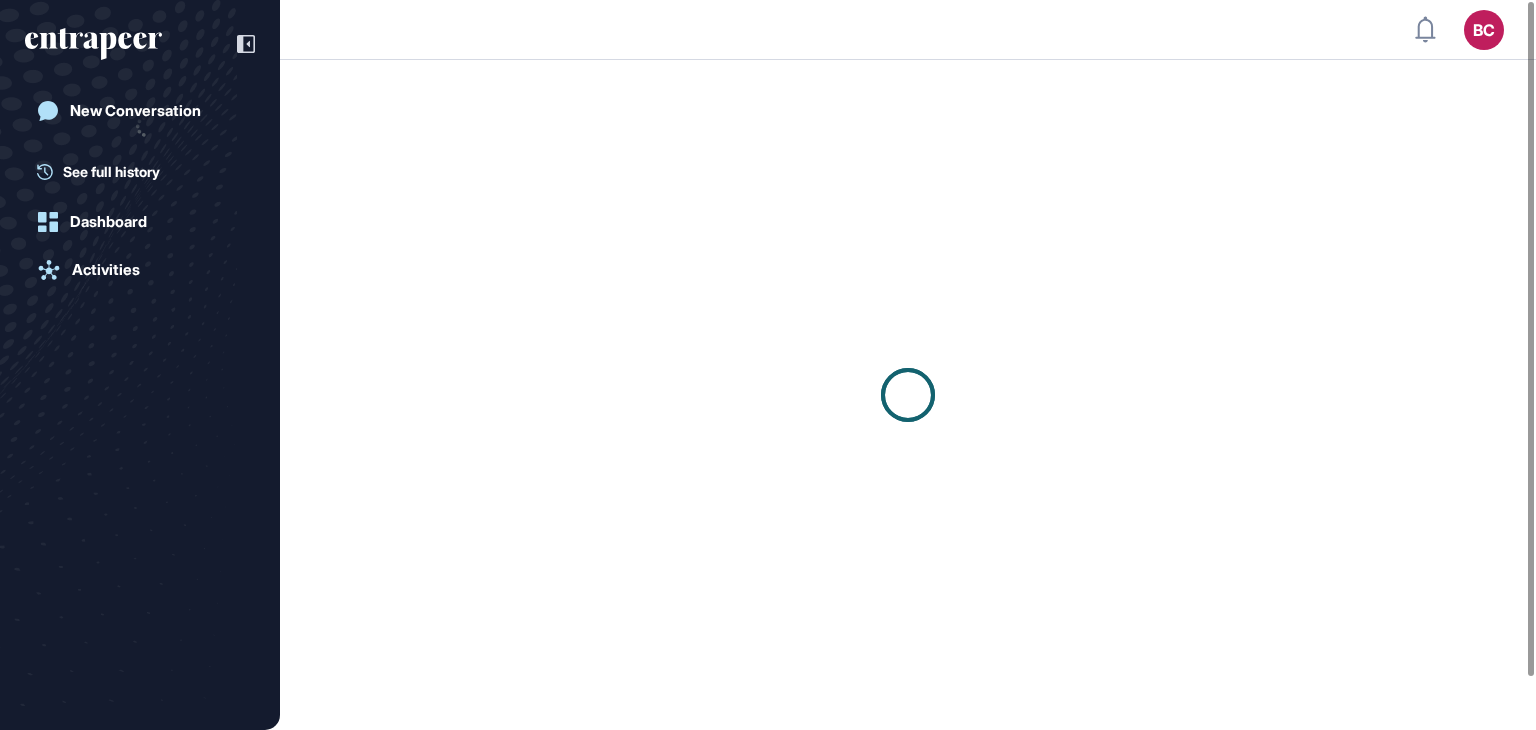 scroll, scrollTop: 0, scrollLeft: 0, axis: both 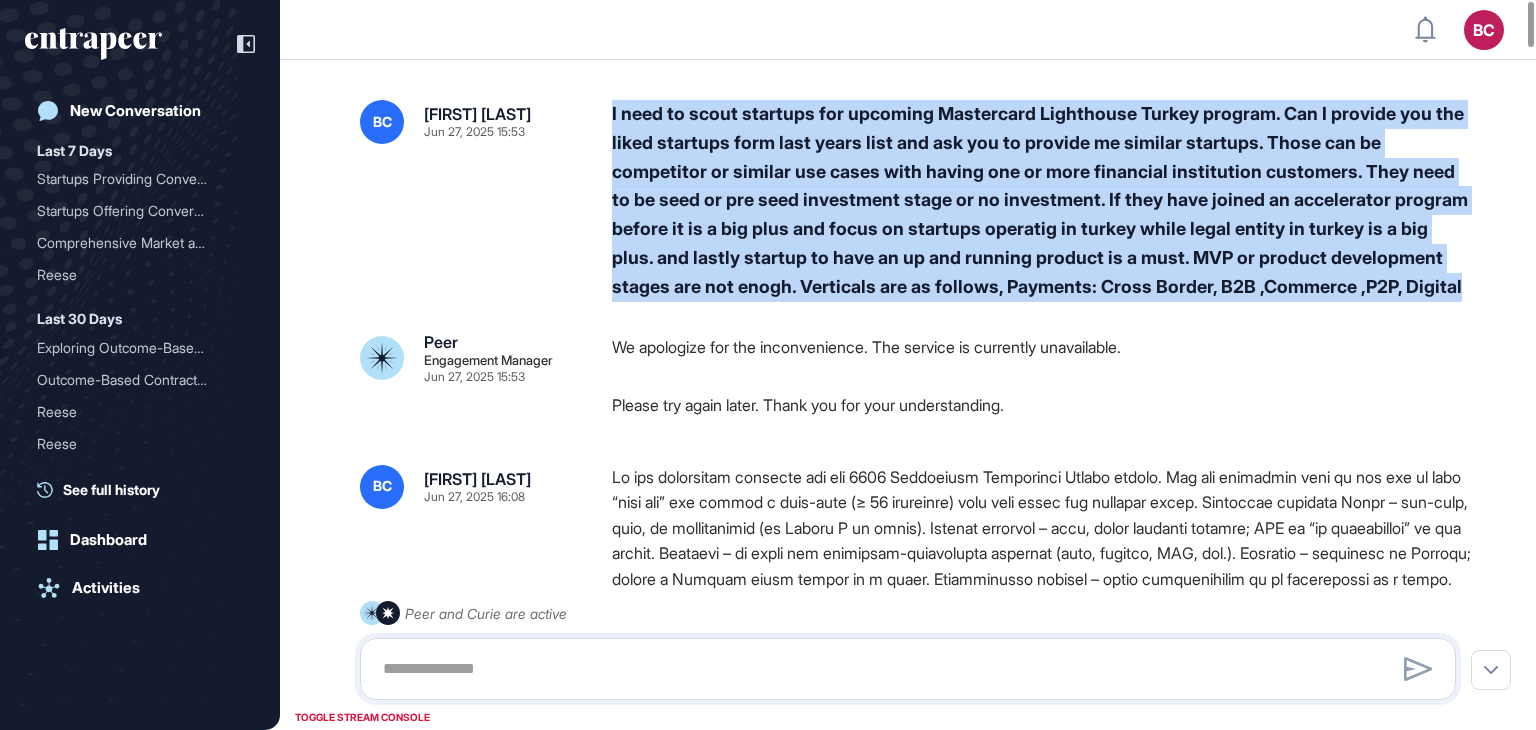 drag, startPoint x: 612, startPoint y: 111, endPoint x: 960, endPoint y: 310, distance: 400.88028 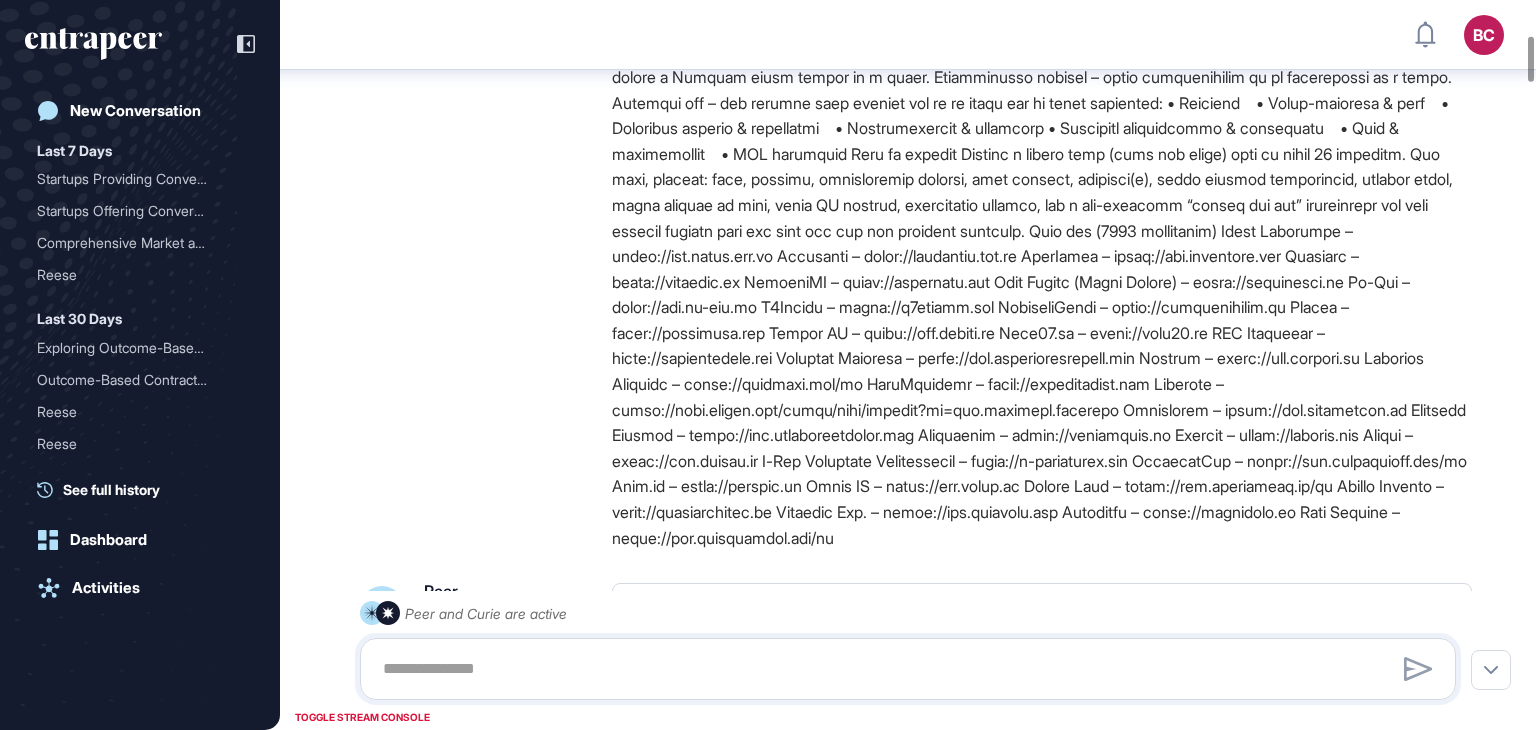 scroll, scrollTop: 609, scrollLeft: 0, axis: vertical 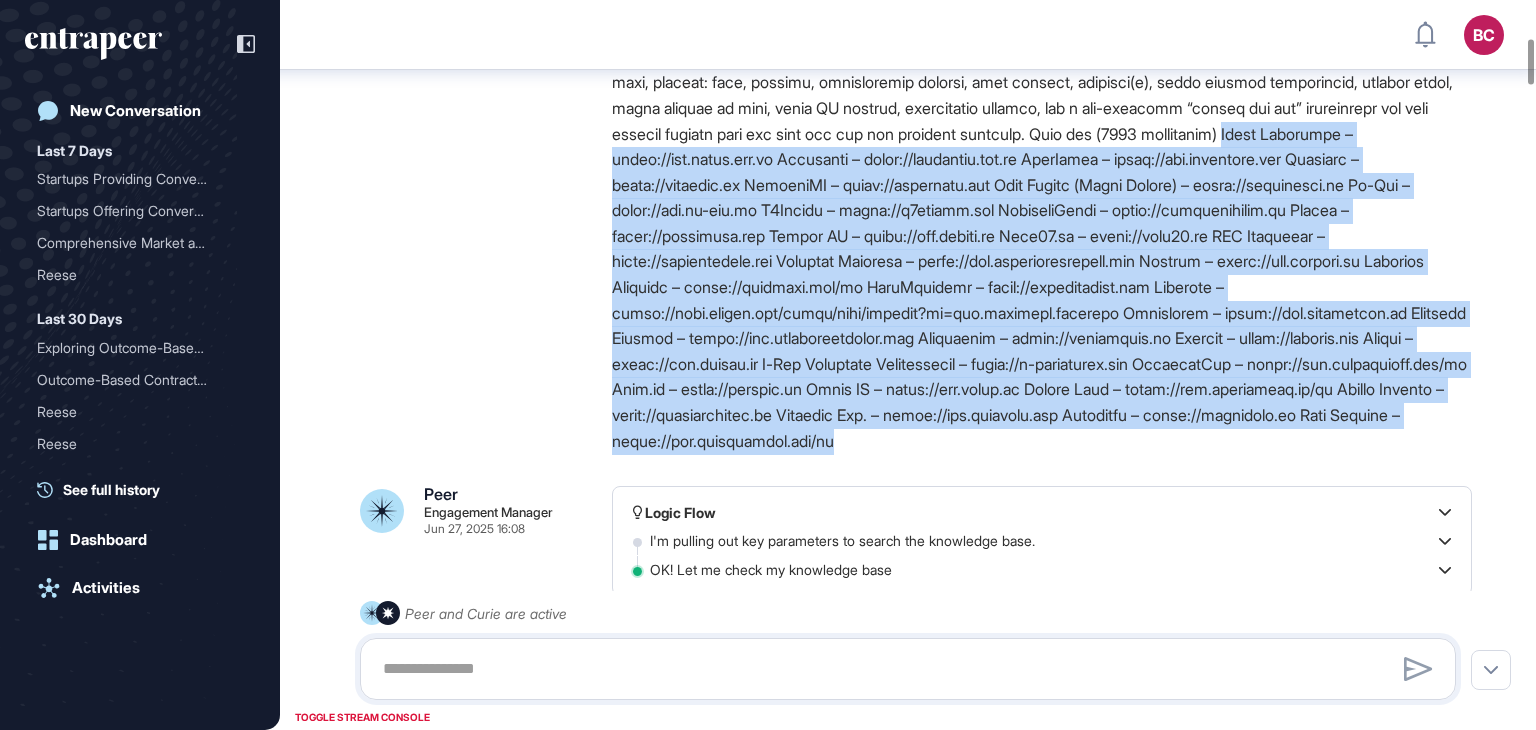 drag, startPoint x: 699, startPoint y: 182, endPoint x: 1132, endPoint y: 498, distance: 536.0457 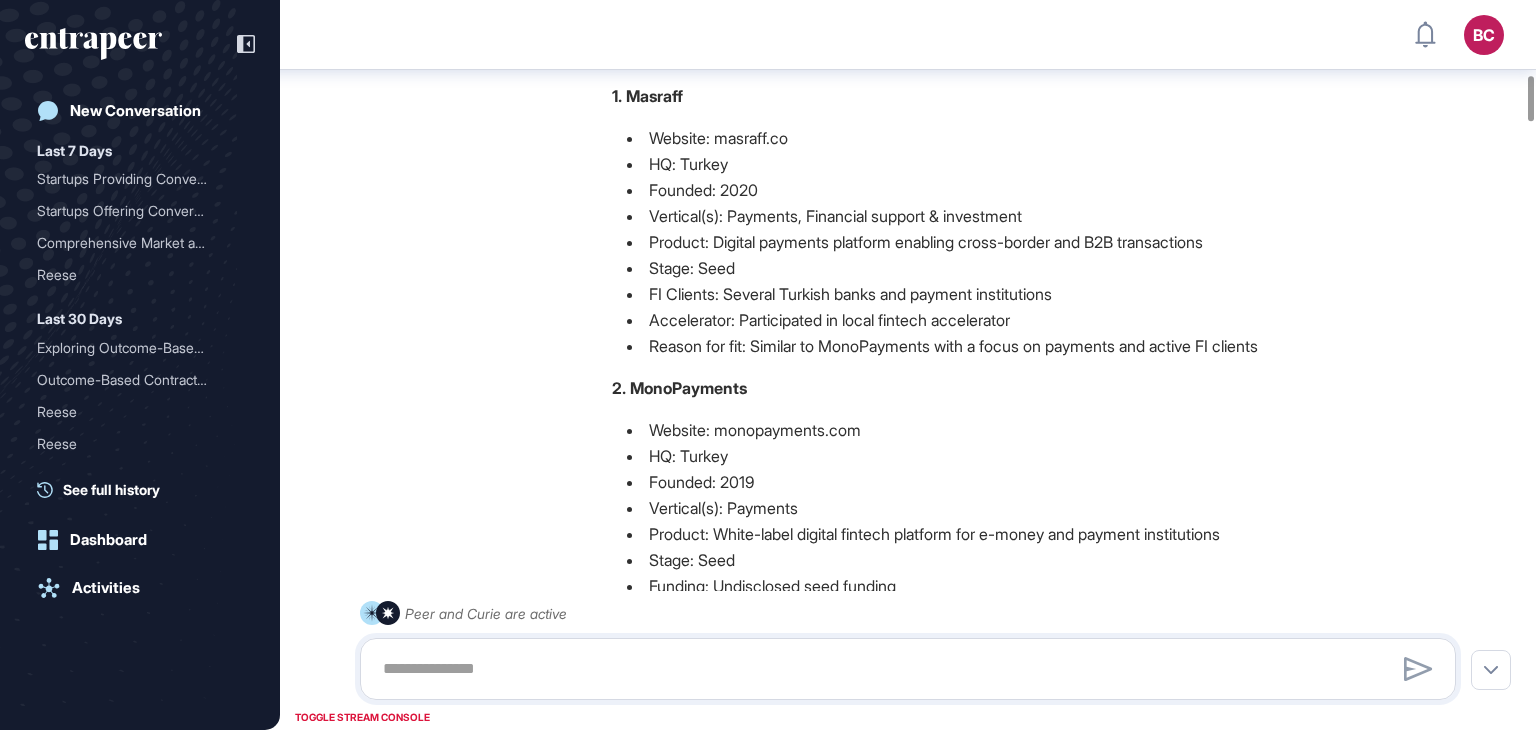 scroll, scrollTop: 1209, scrollLeft: 0, axis: vertical 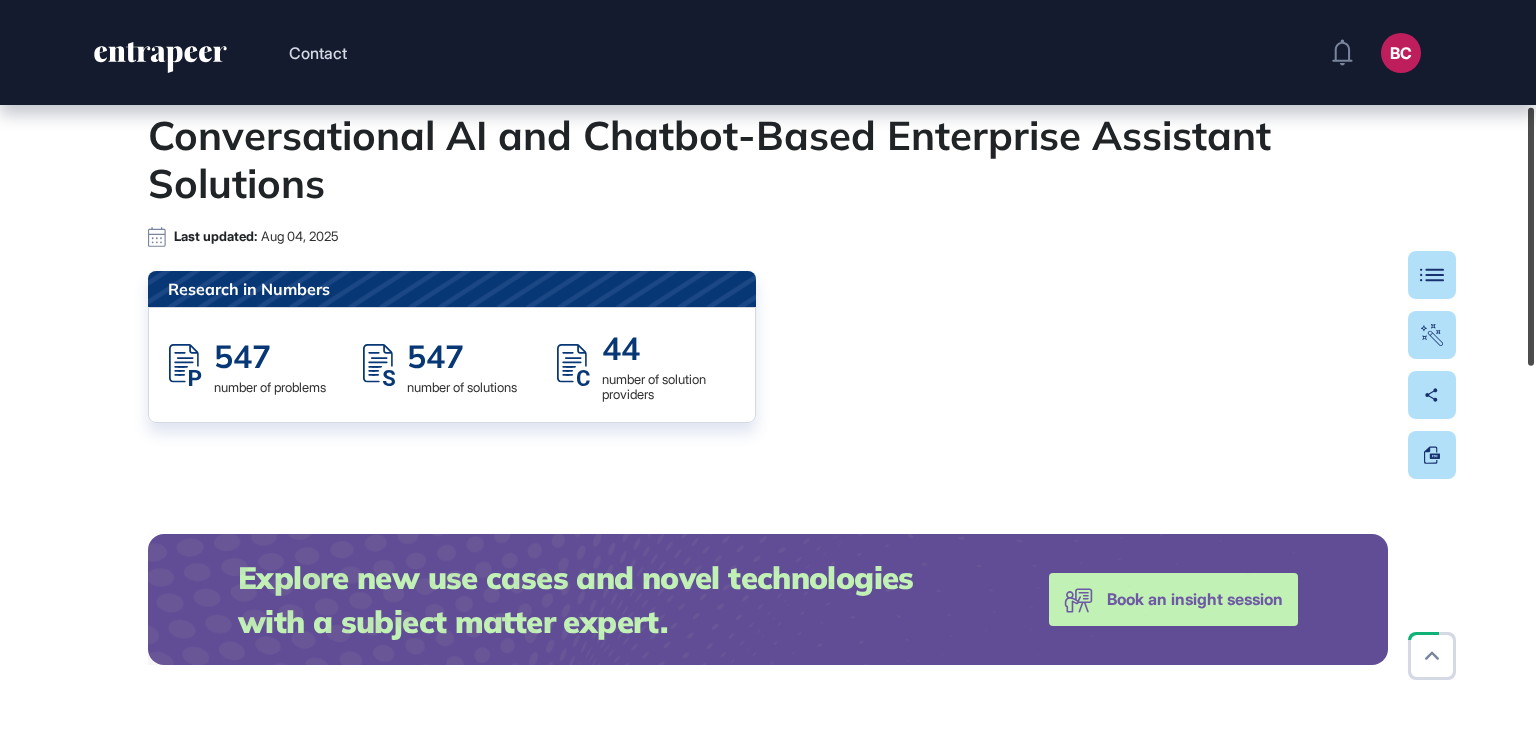 drag, startPoint x: 1535, startPoint y: 135, endPoint x: 1060, endPoint y: 17, distance: 489.43744 